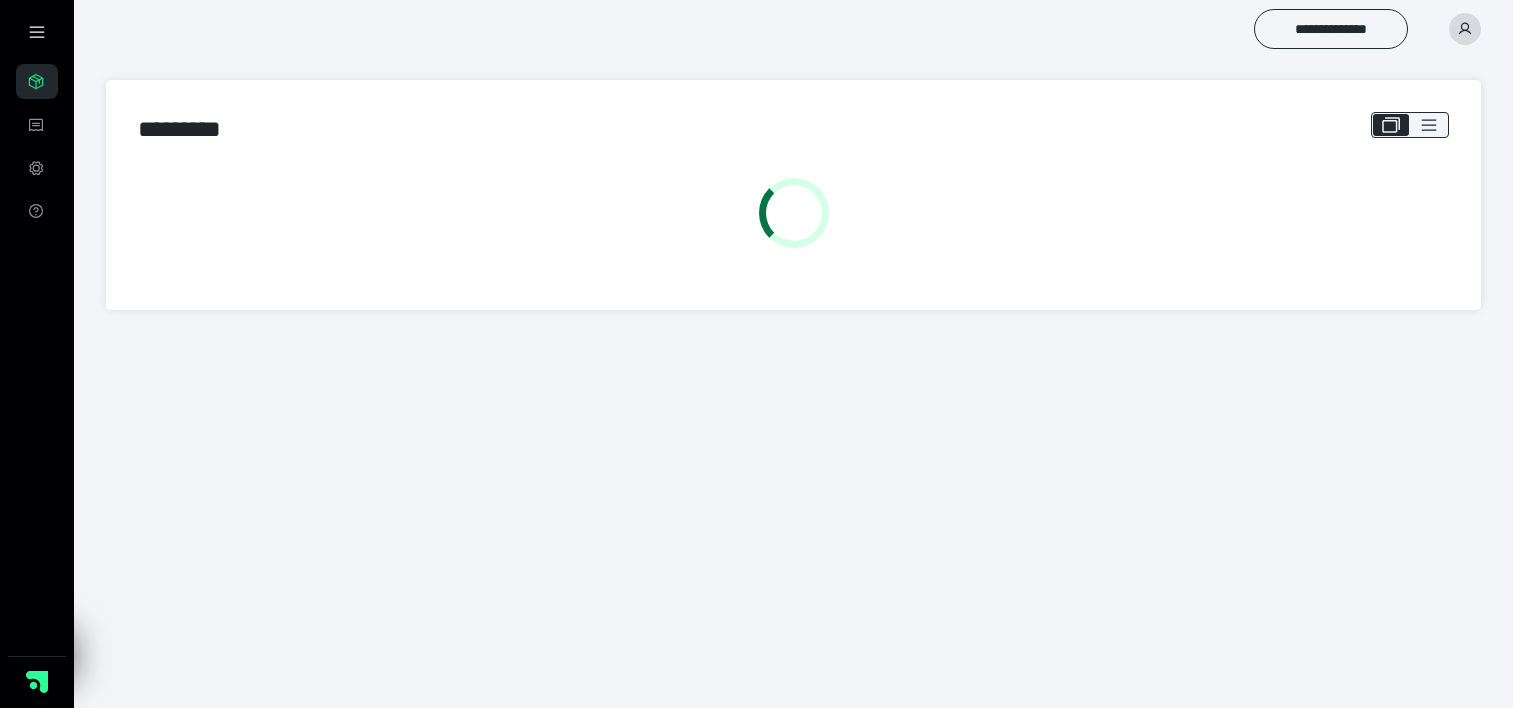 scroll, scrollTop: 0, scrollLeft: 0, axis: both 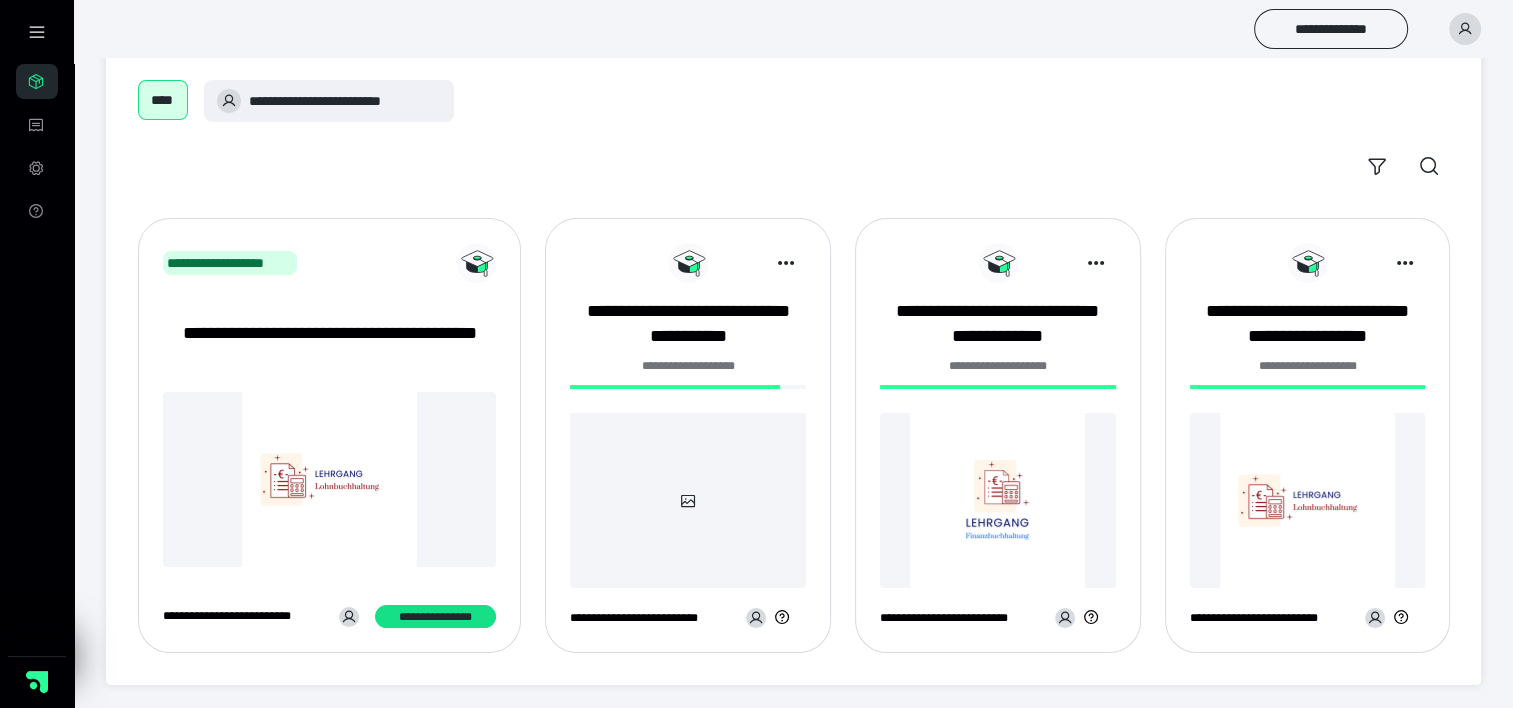 click at bounding box center [998, 500] 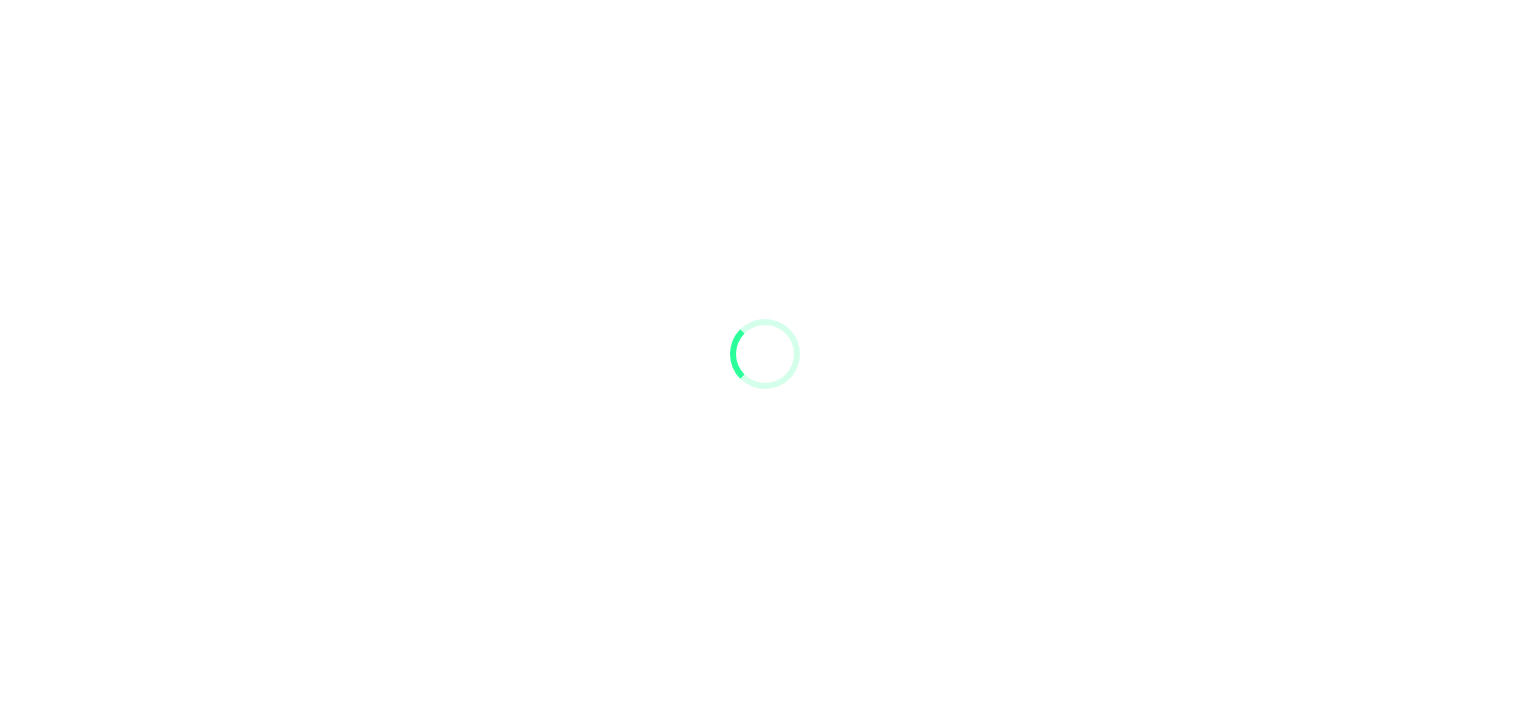 scroll, scrollTop: 0, scrollLeft: 0, axis: both 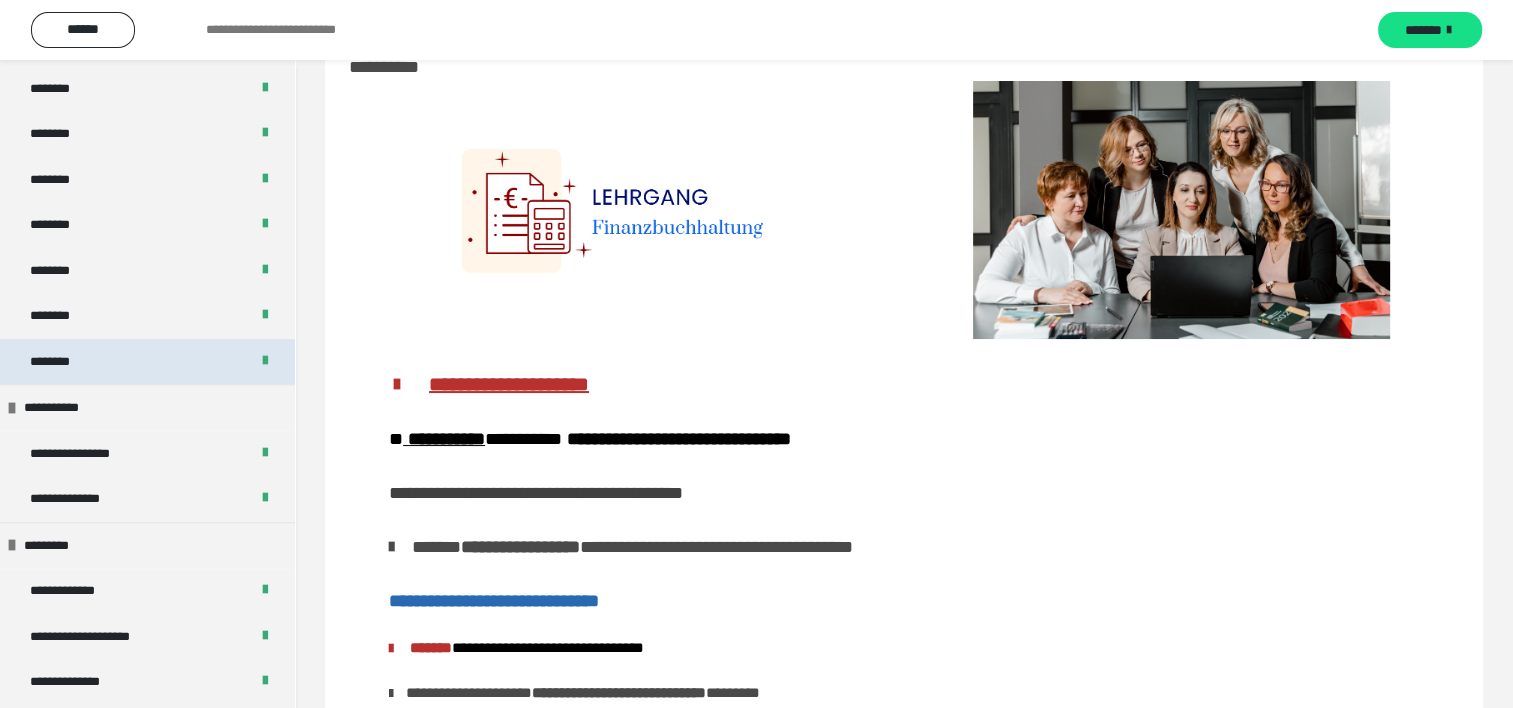 click on "********" at bounding box center (147, 362) 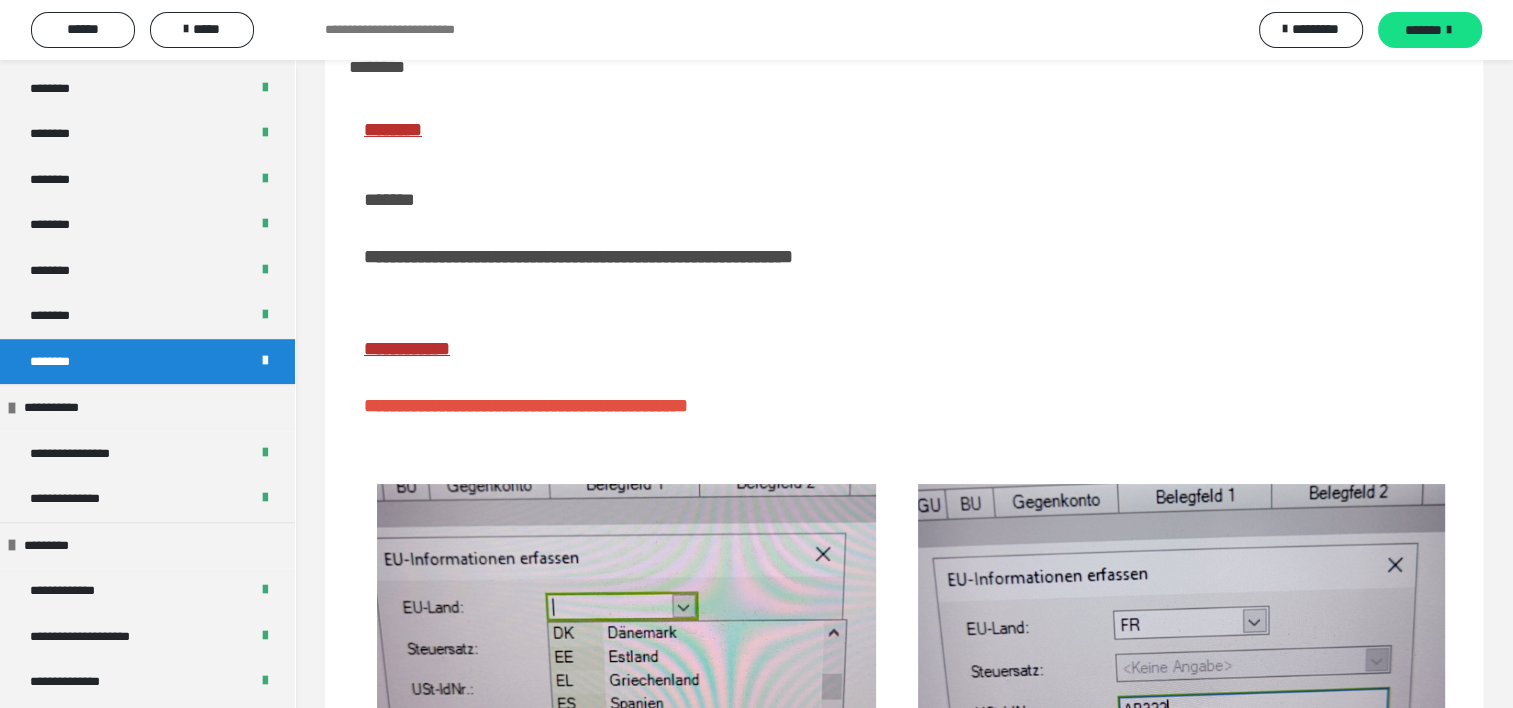 scroll, scrollTop: 331, scrollLeft: 0, axis: vertical 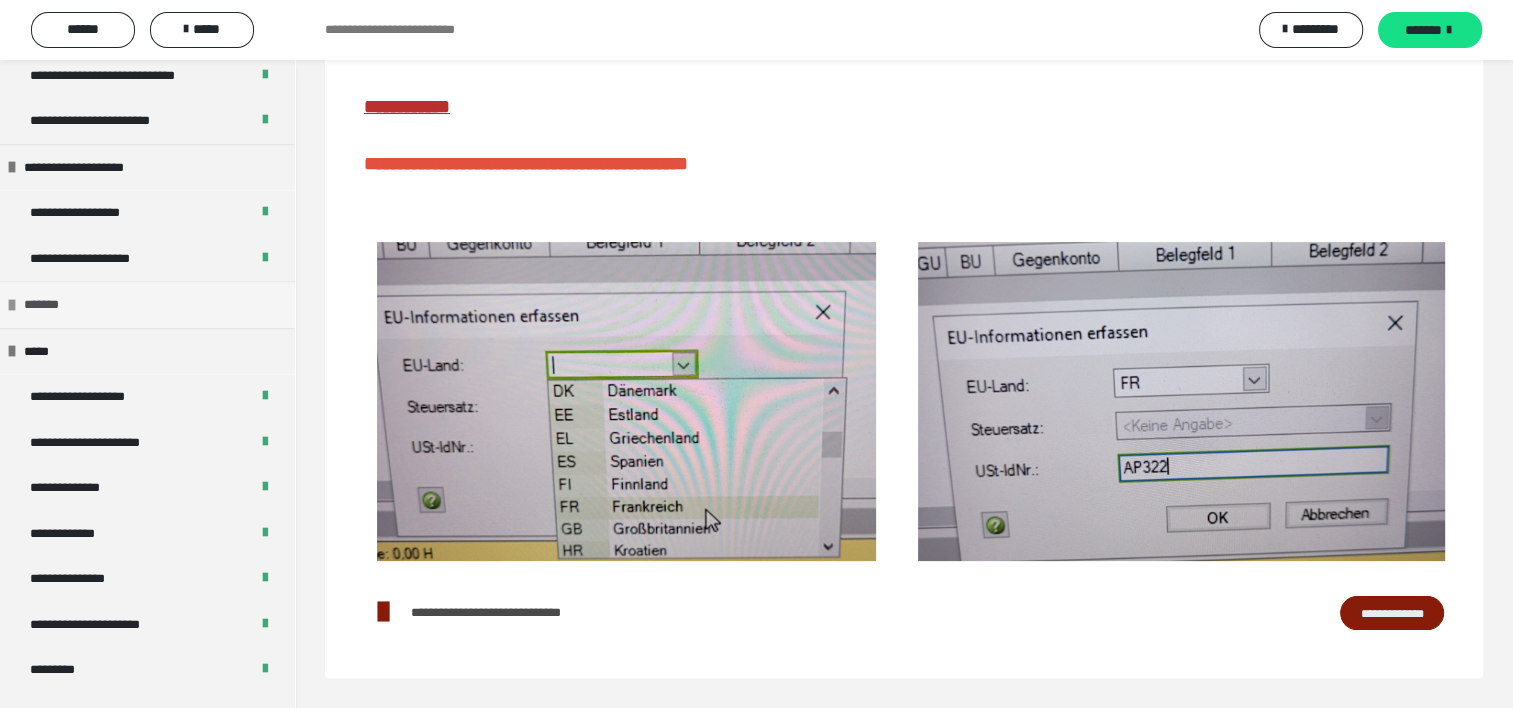 click on "*******" at bounding box center [48, 305] 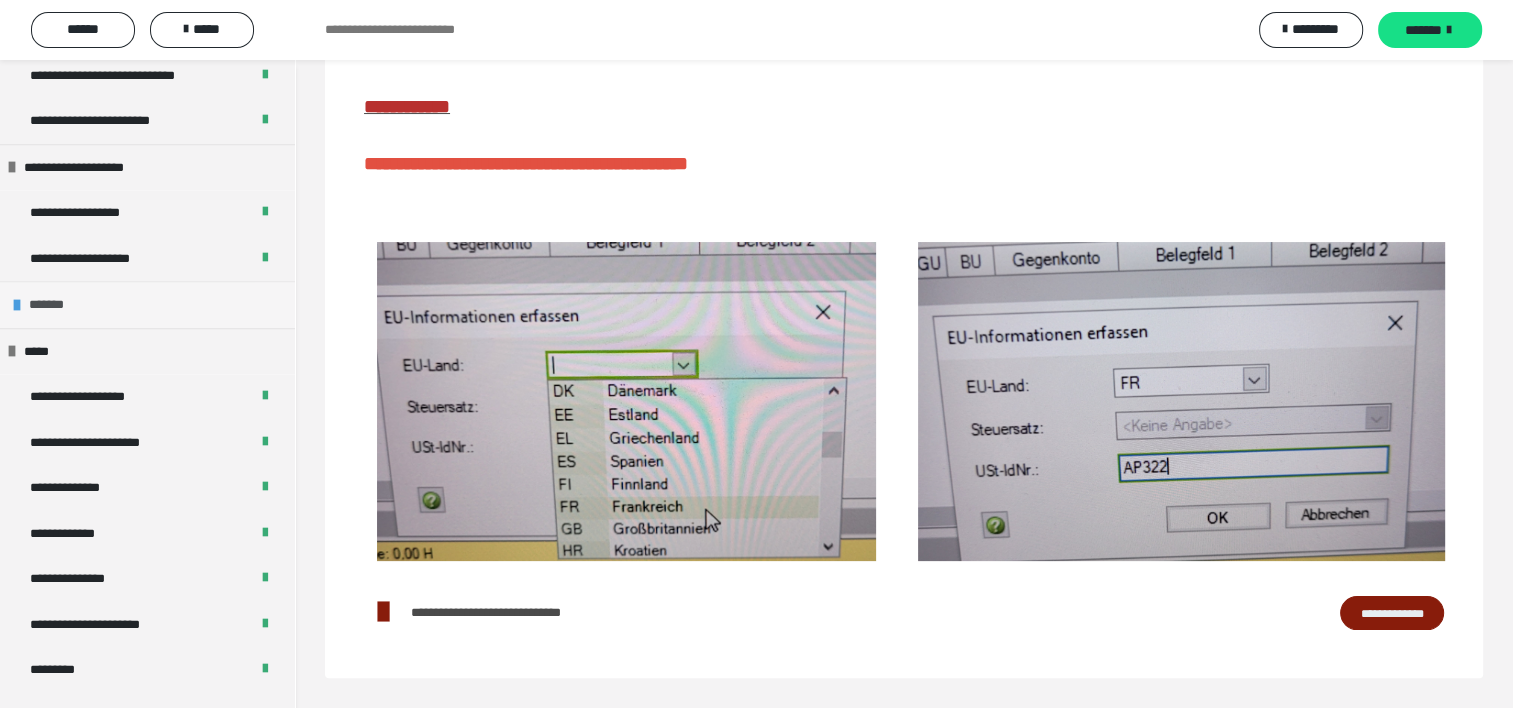 click at bounding box center (17, 305) 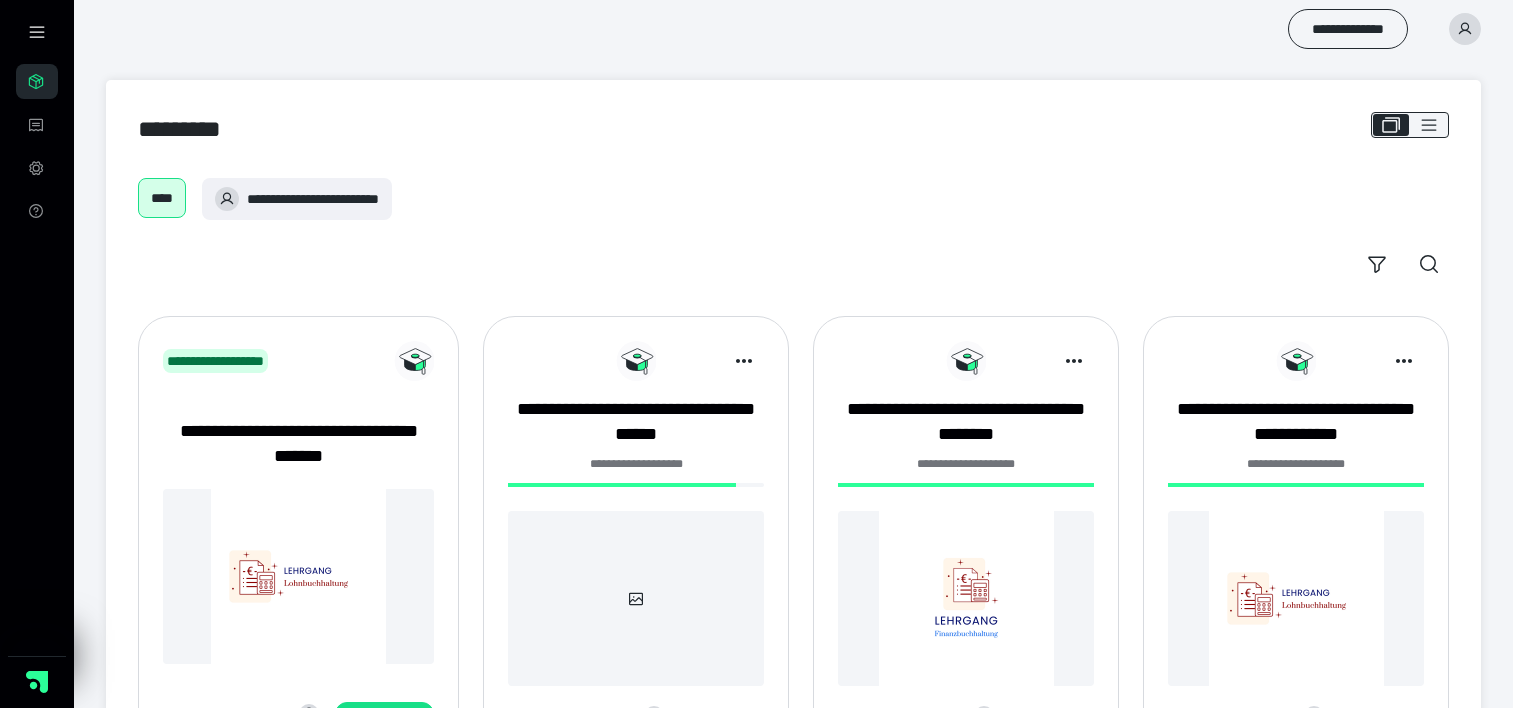 scroll, scrollTop: 0, scrollLeft: 0, axis: both 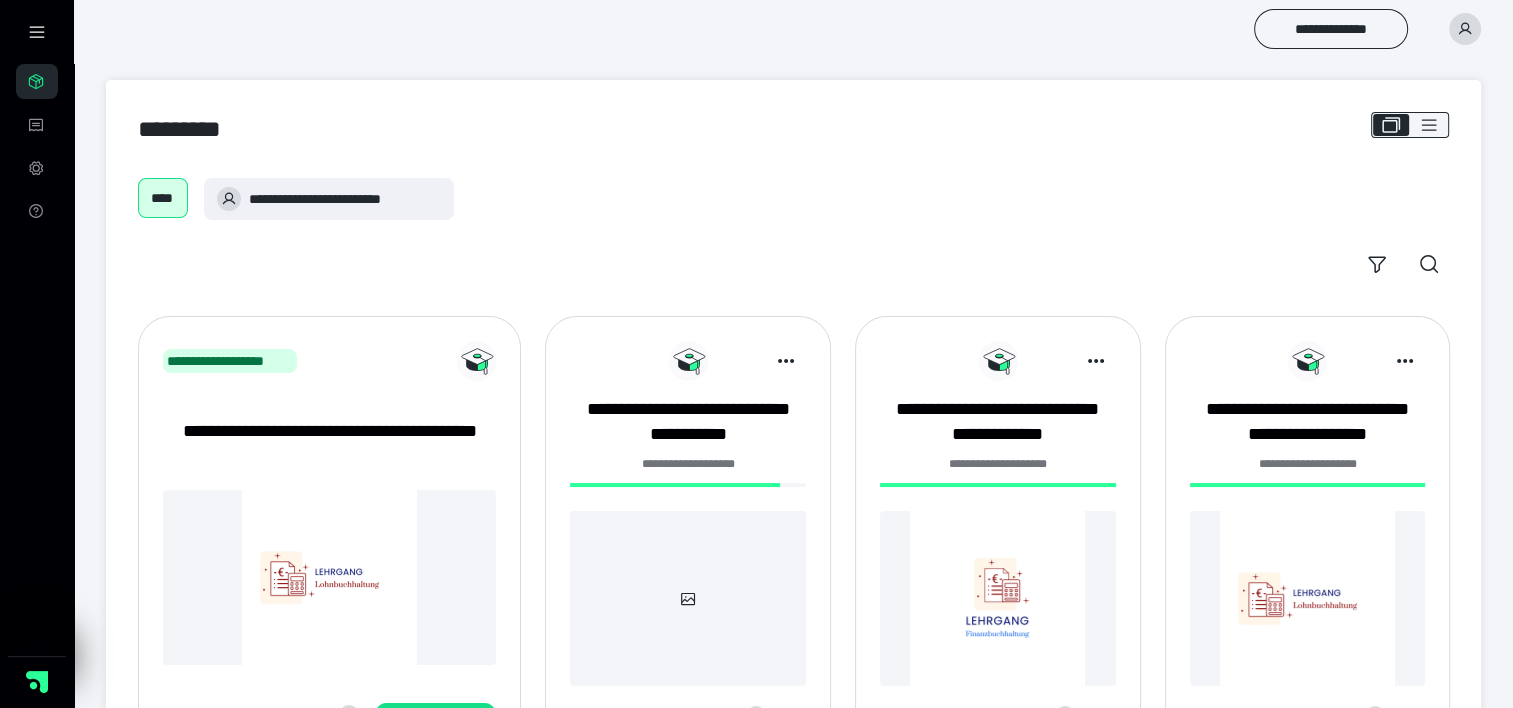click at bounding box center (688, 598) 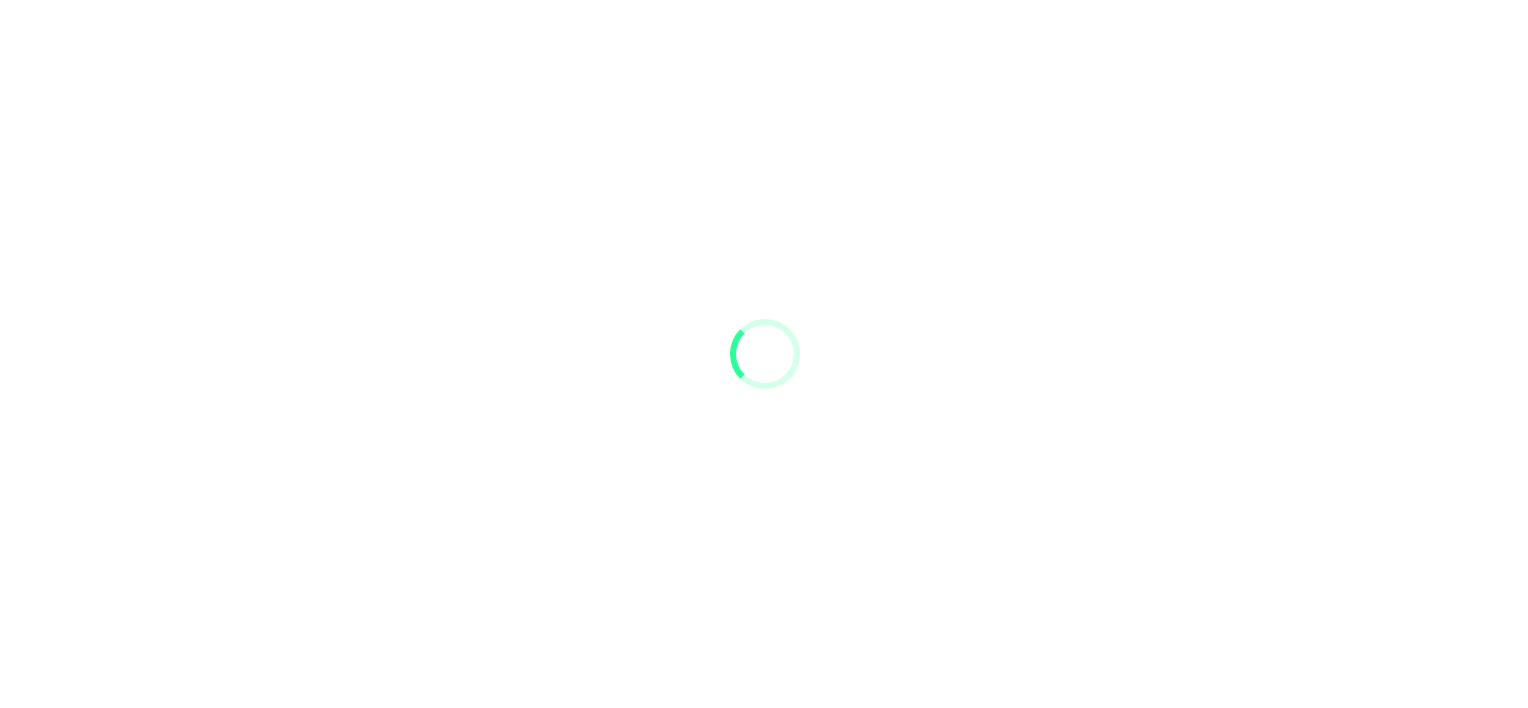 scroll, scrollTop: 0, scrollLeft: 0, axis: both 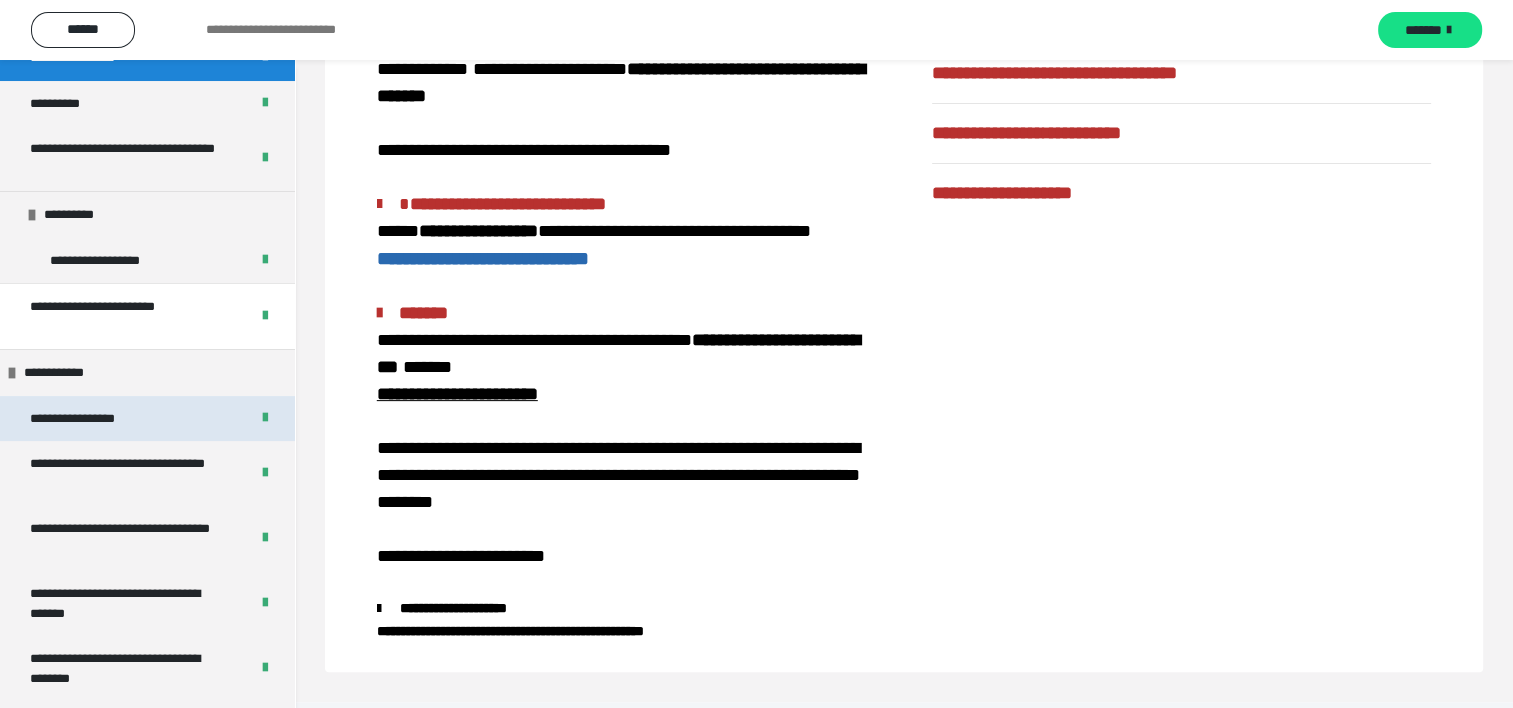 click on "**********" at bounding box center (93, 419) 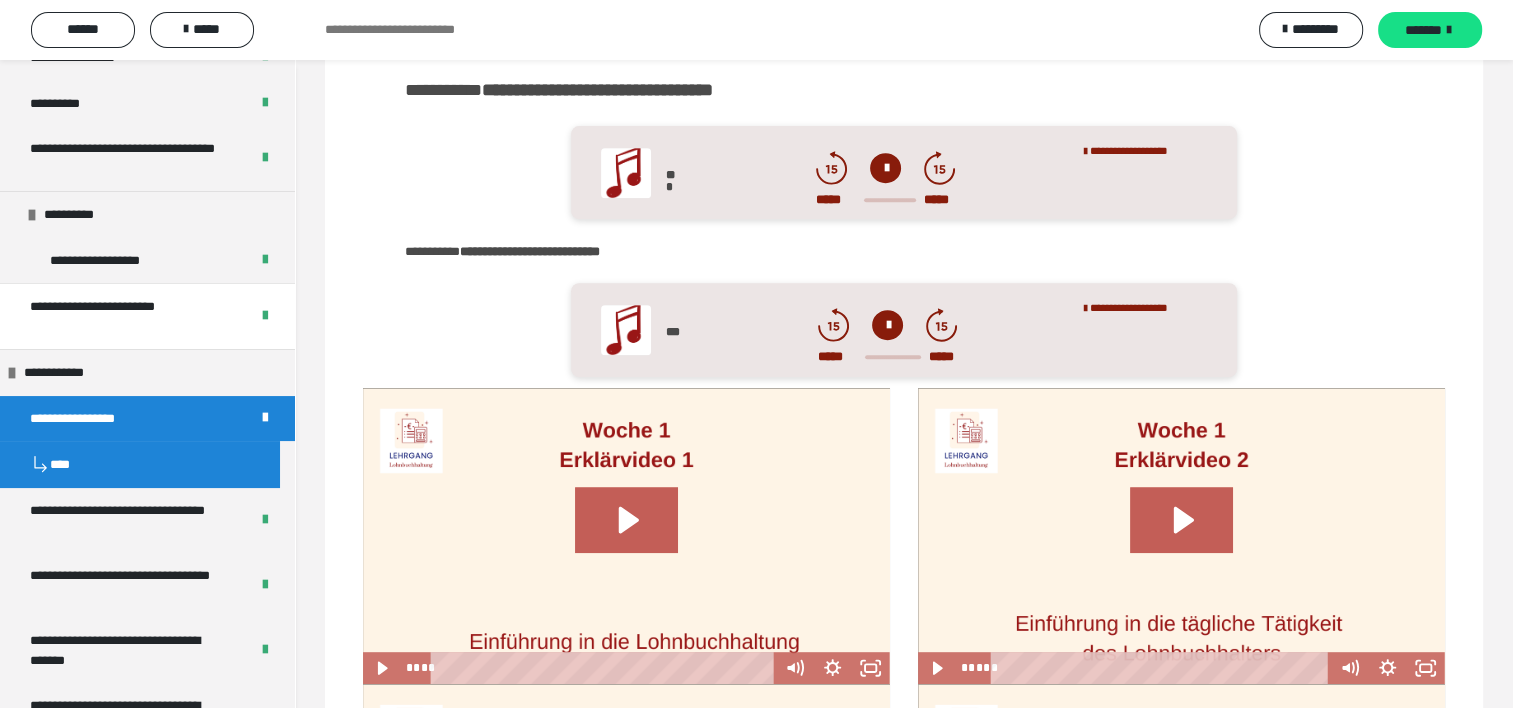 scroll, scrollTop: 786, scrollLeft: 0, axis: vertical 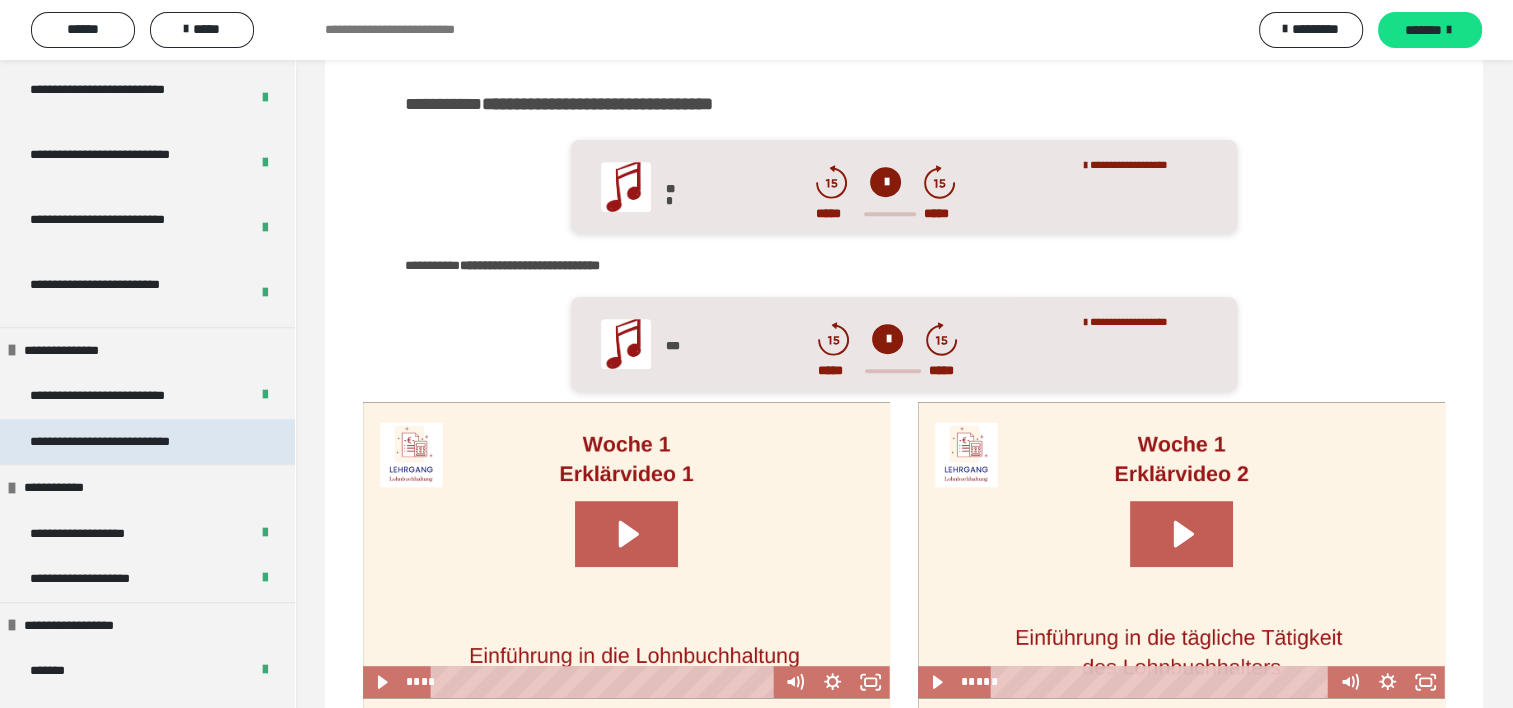 click on "**********" at bounding box center (130, 442) 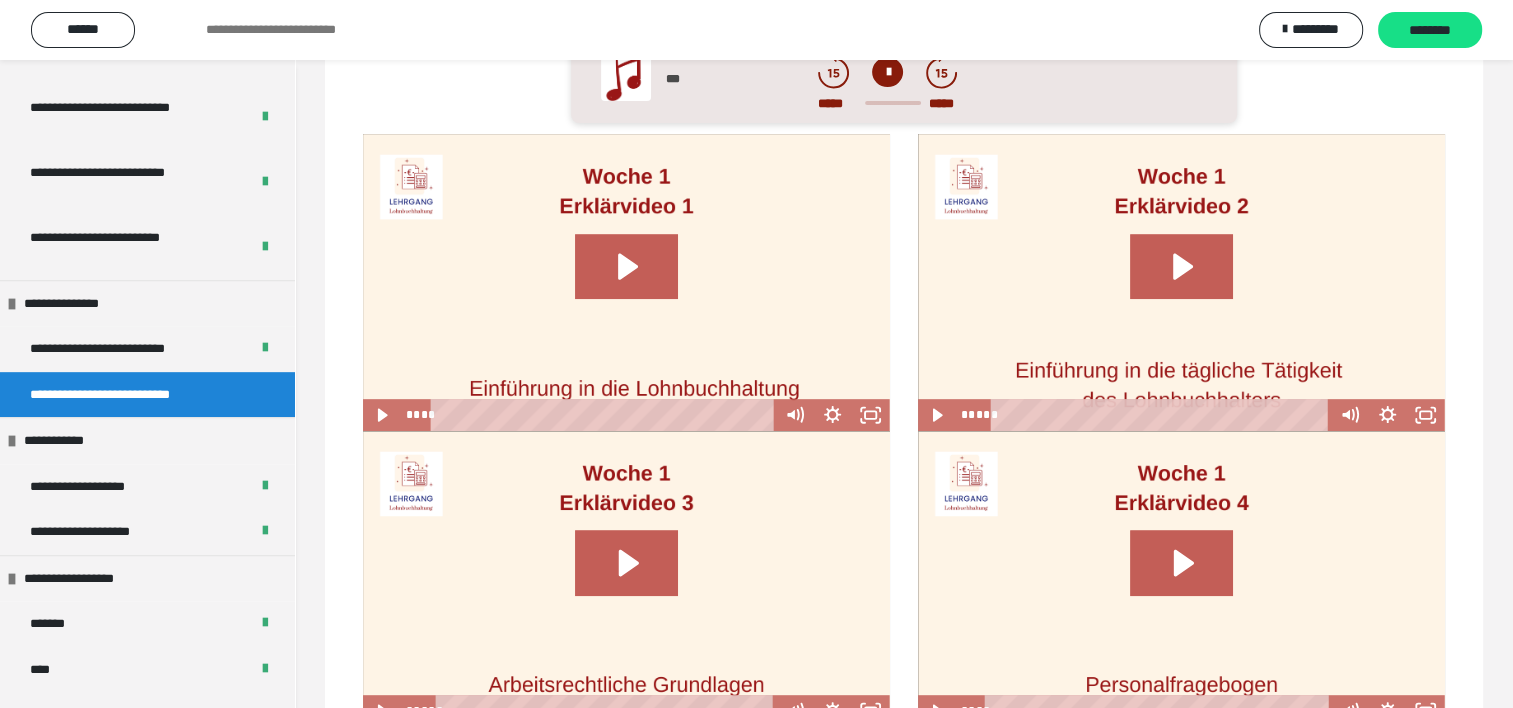 scroll, scrollTop: 494, scrollLeft: 0, axis: vertical 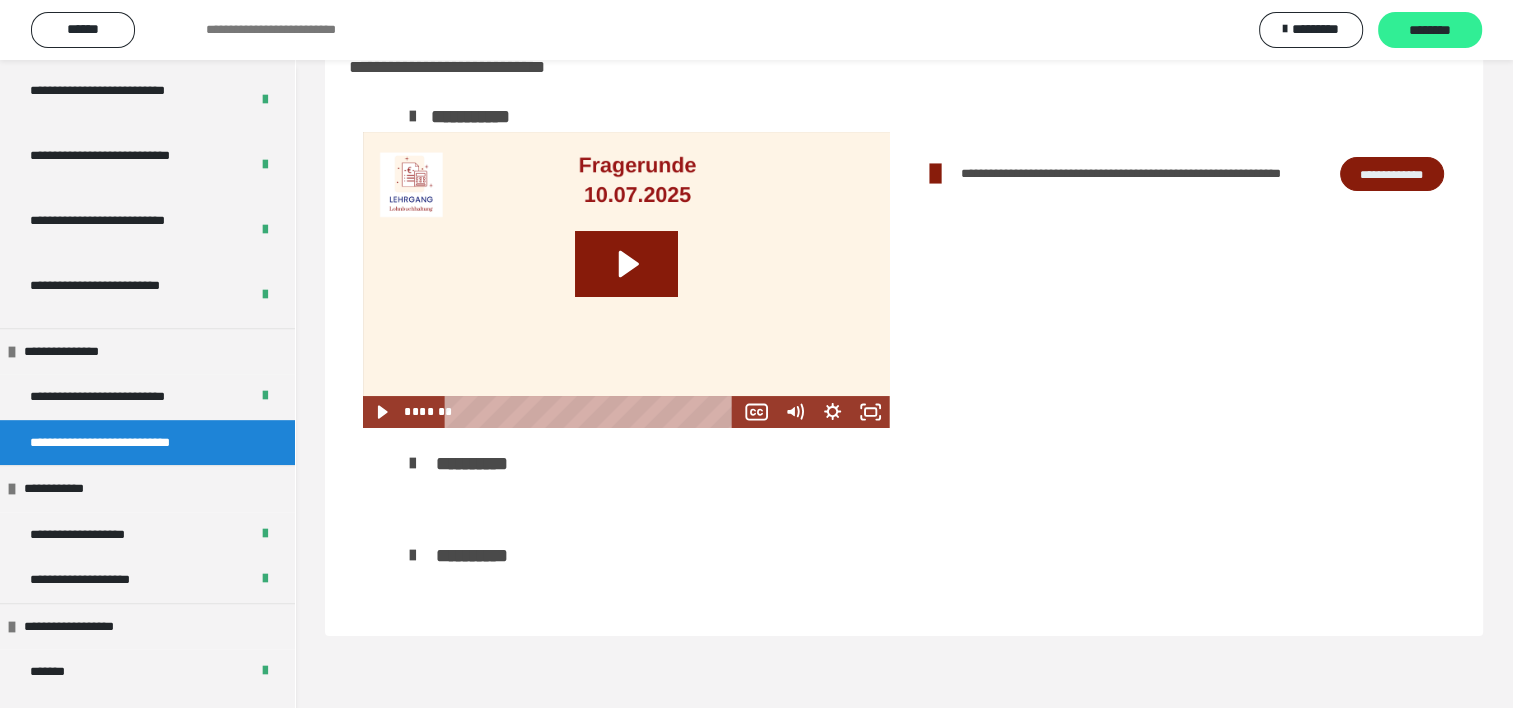 click on "********" at bounding box center [1430, 31] 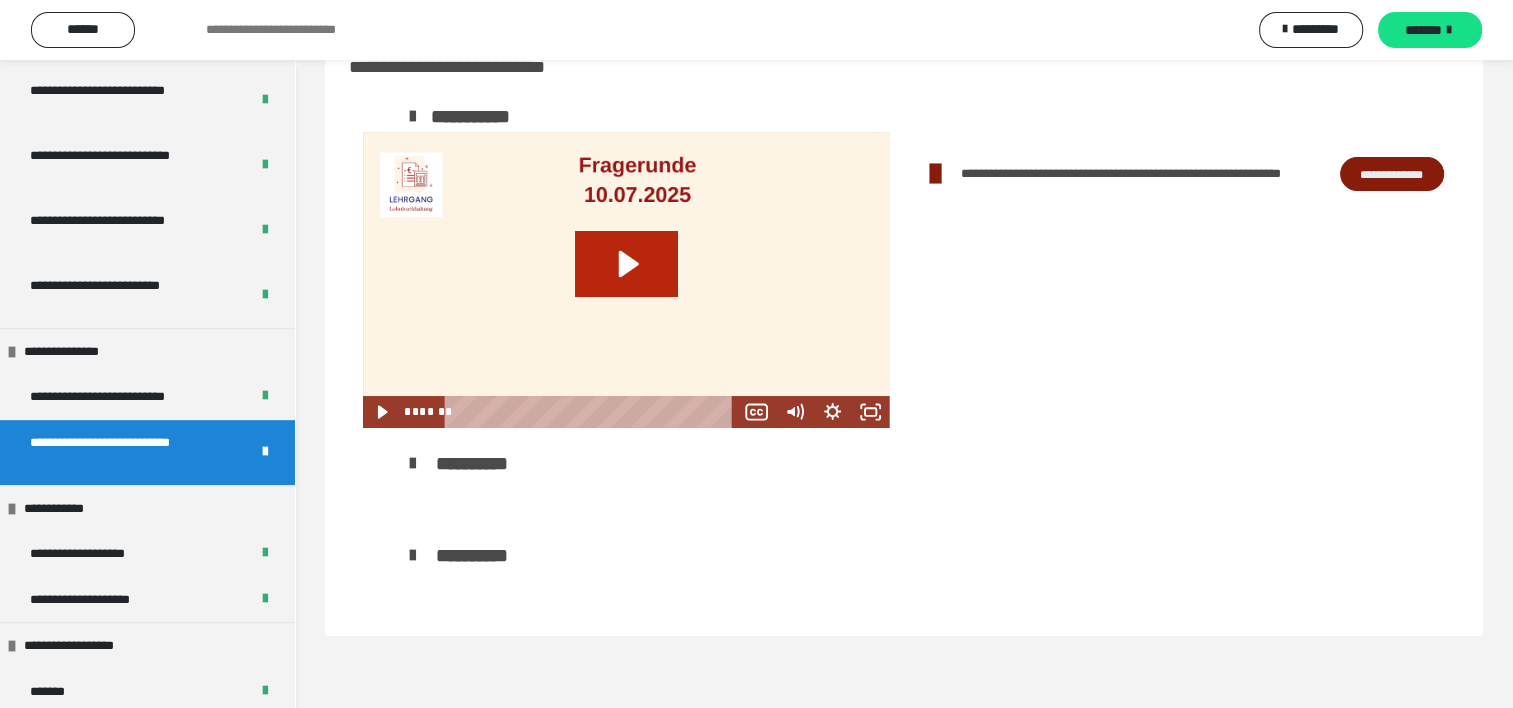 click 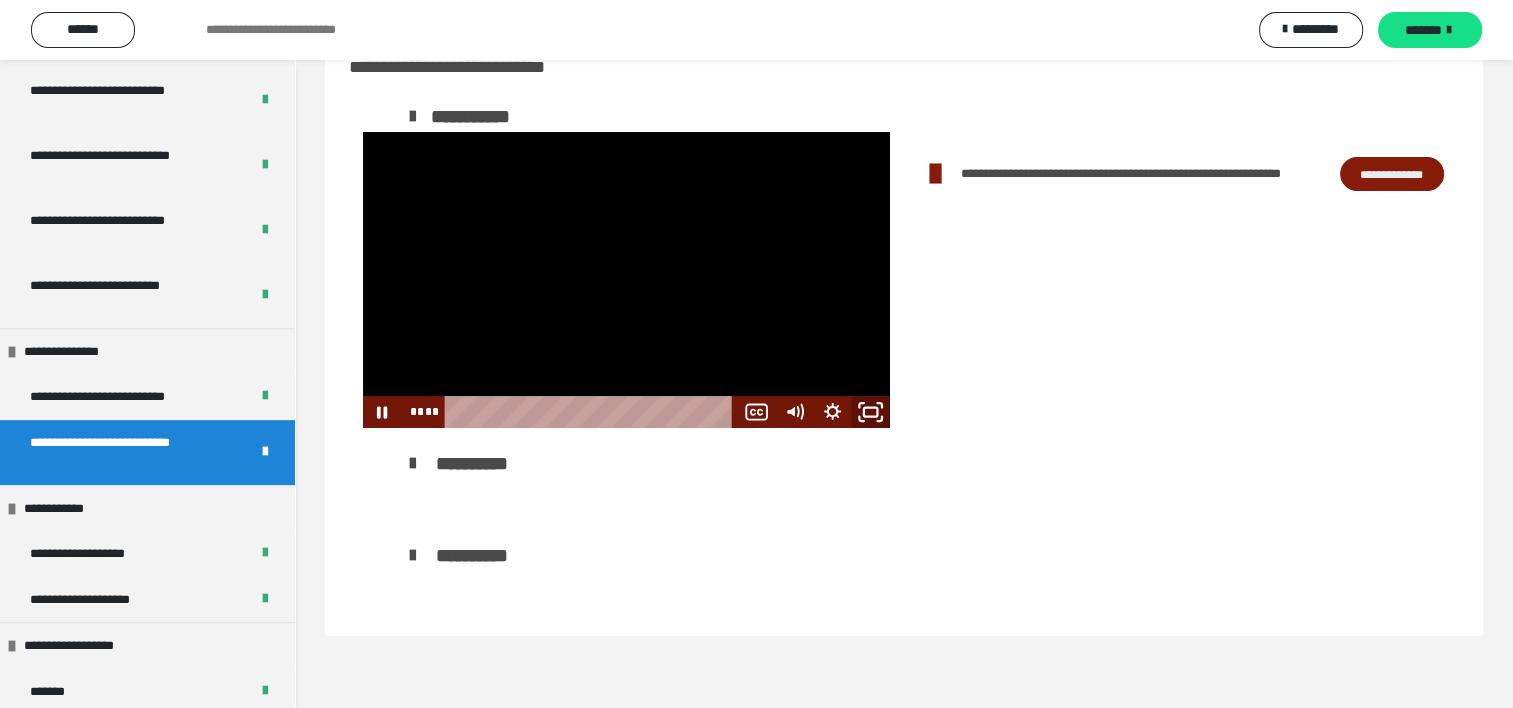 click 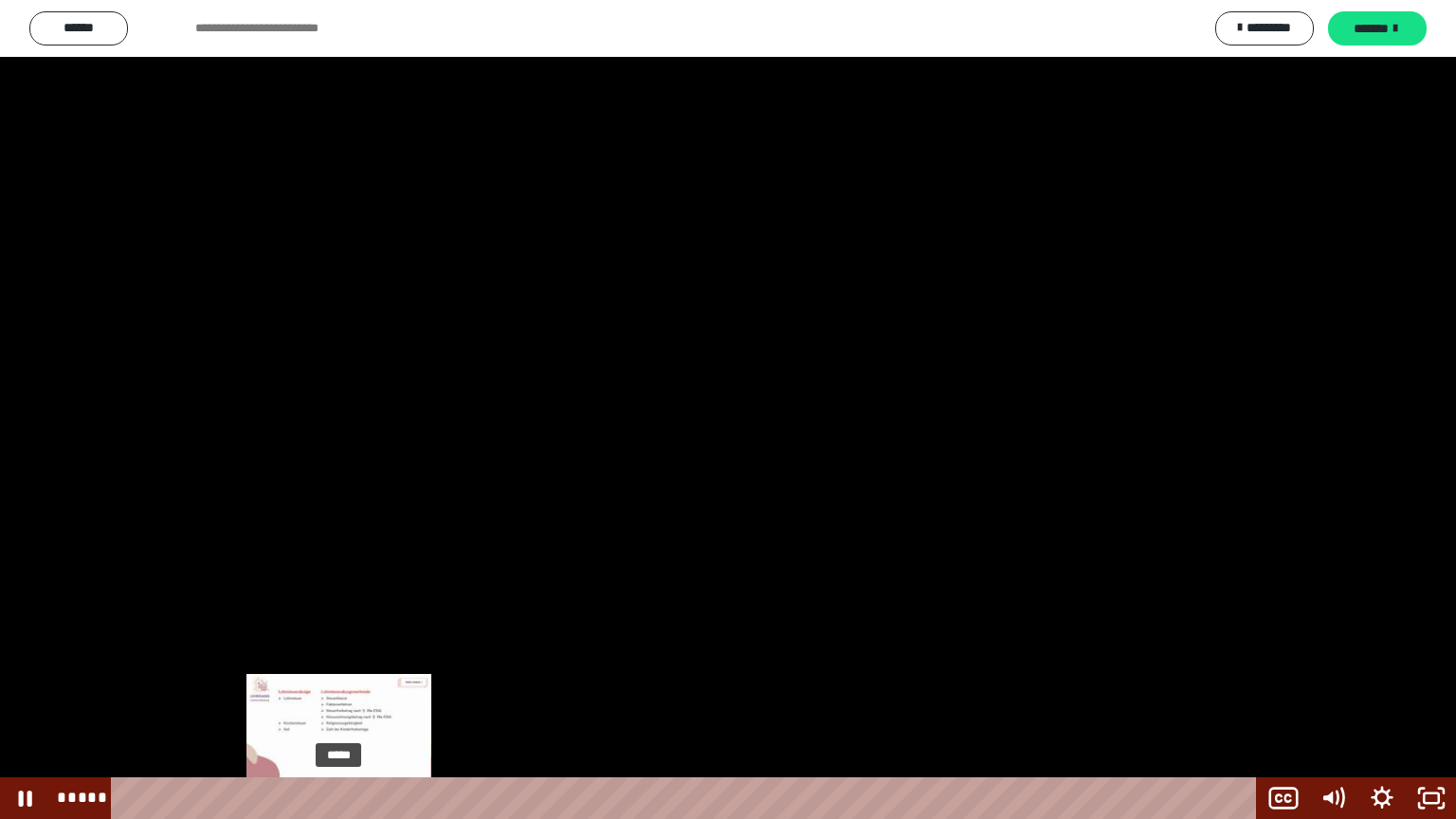 click on "*****" at bounding box center (687, 798) 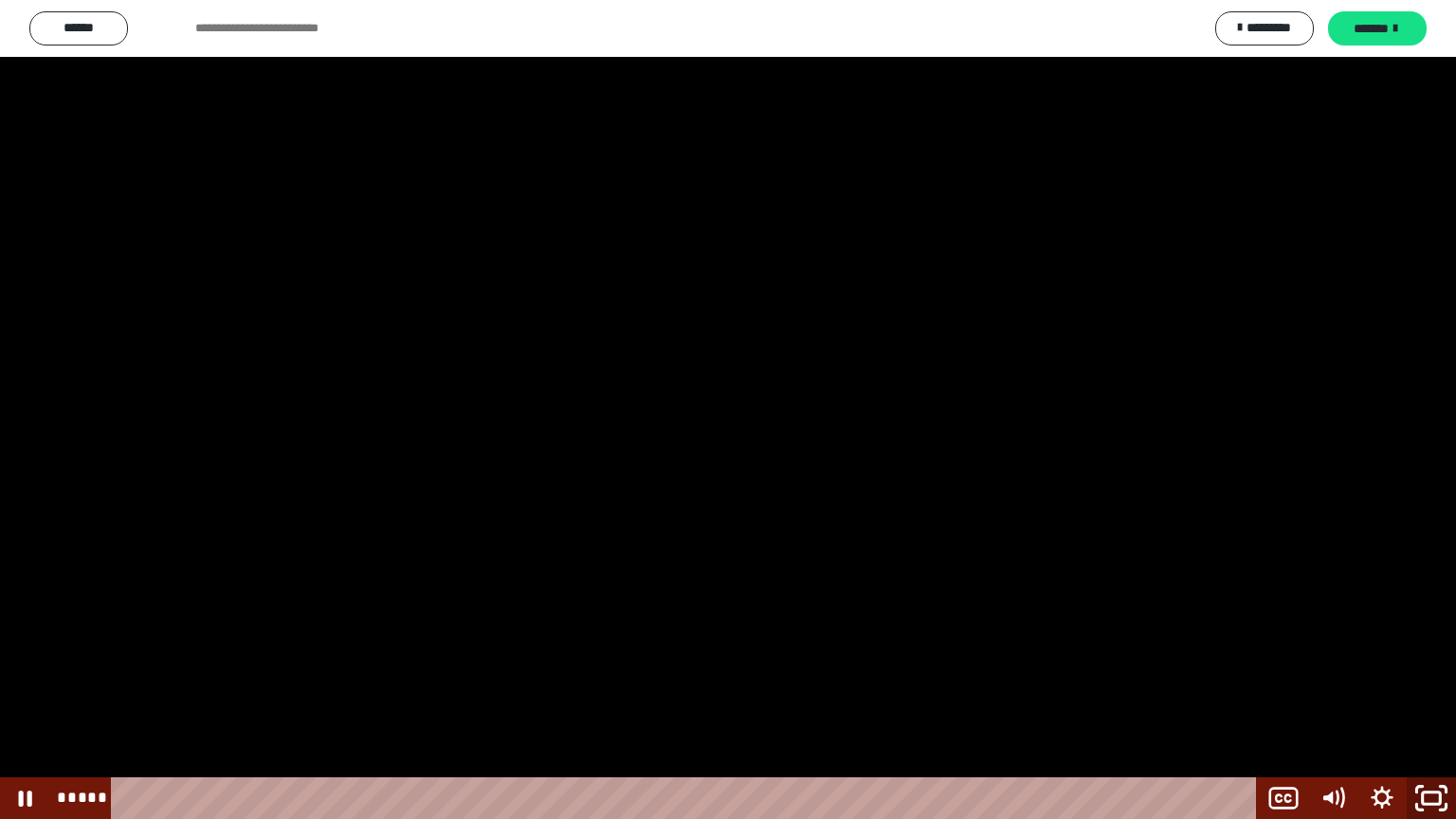 click 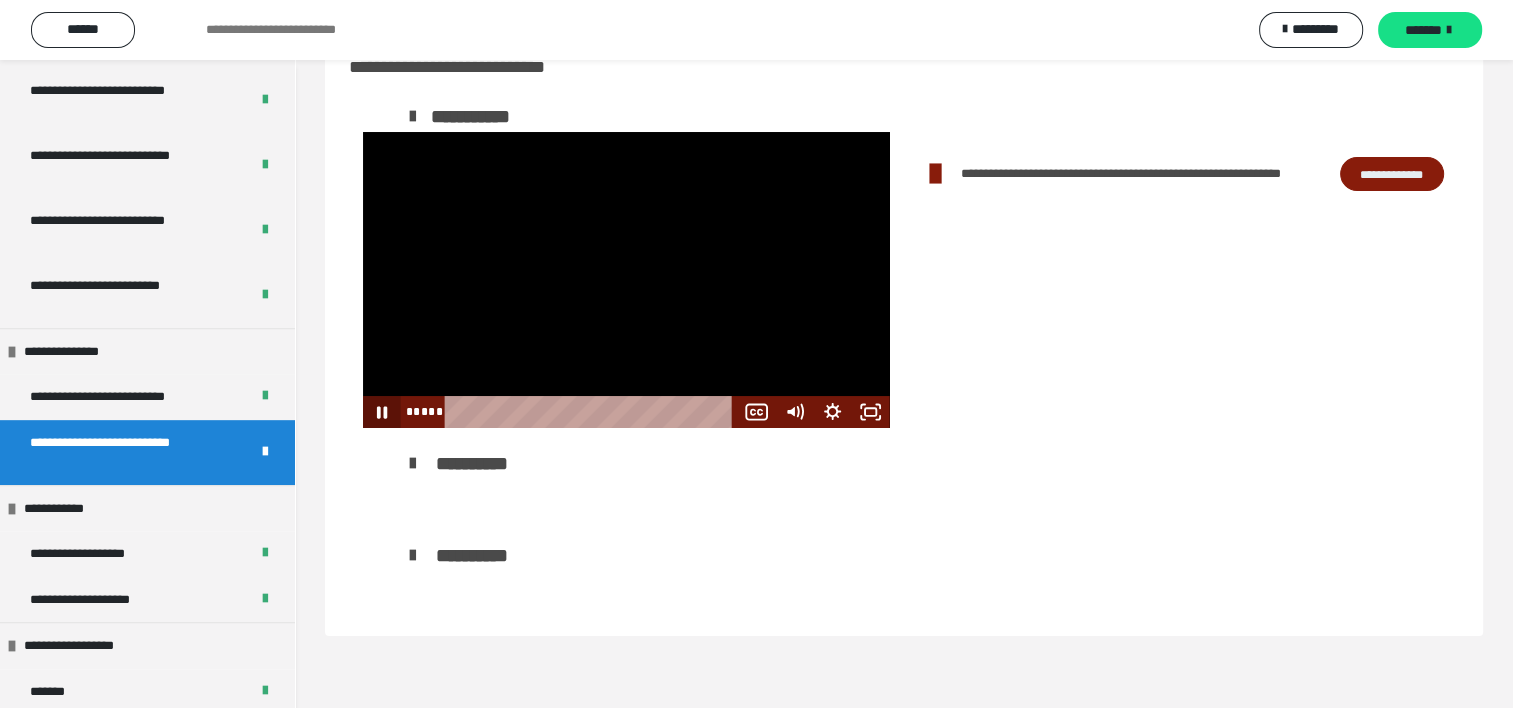 click 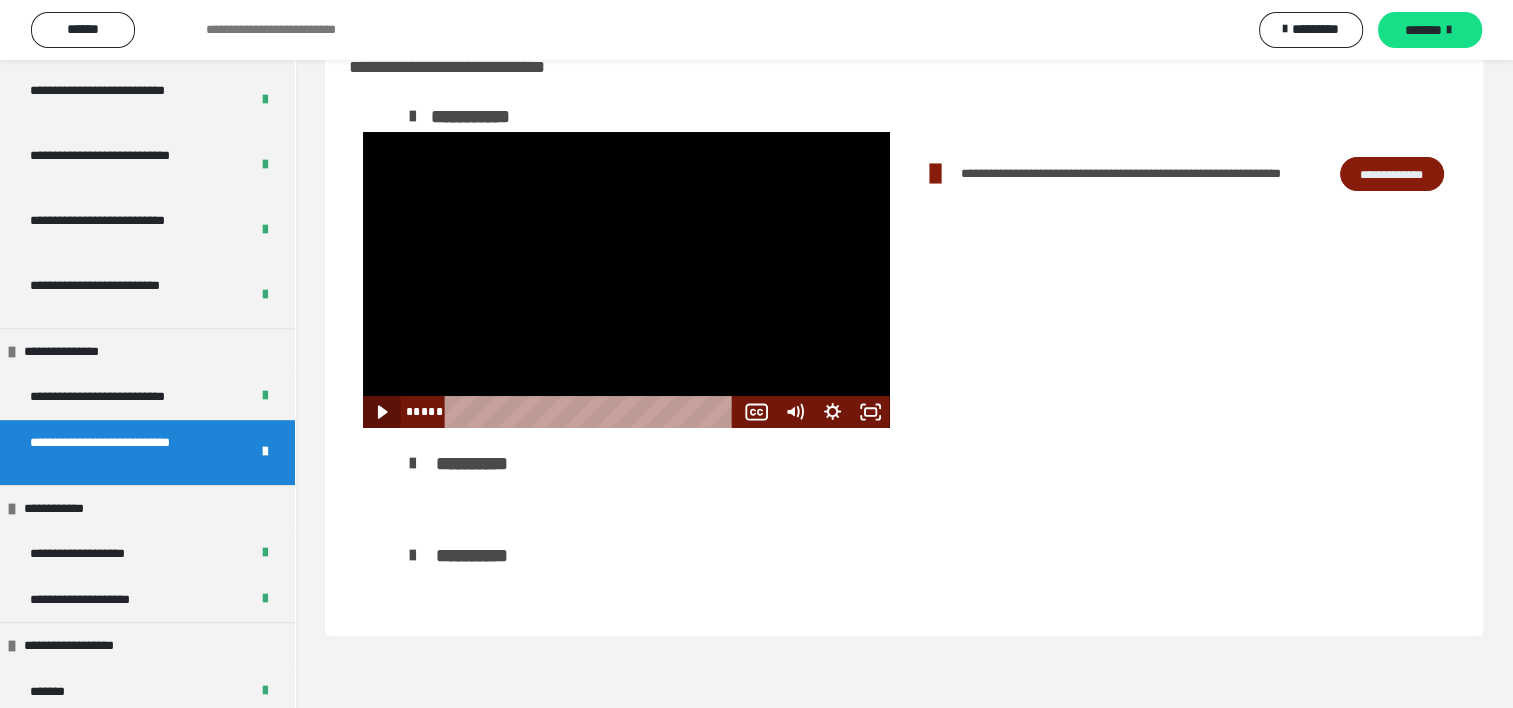 click 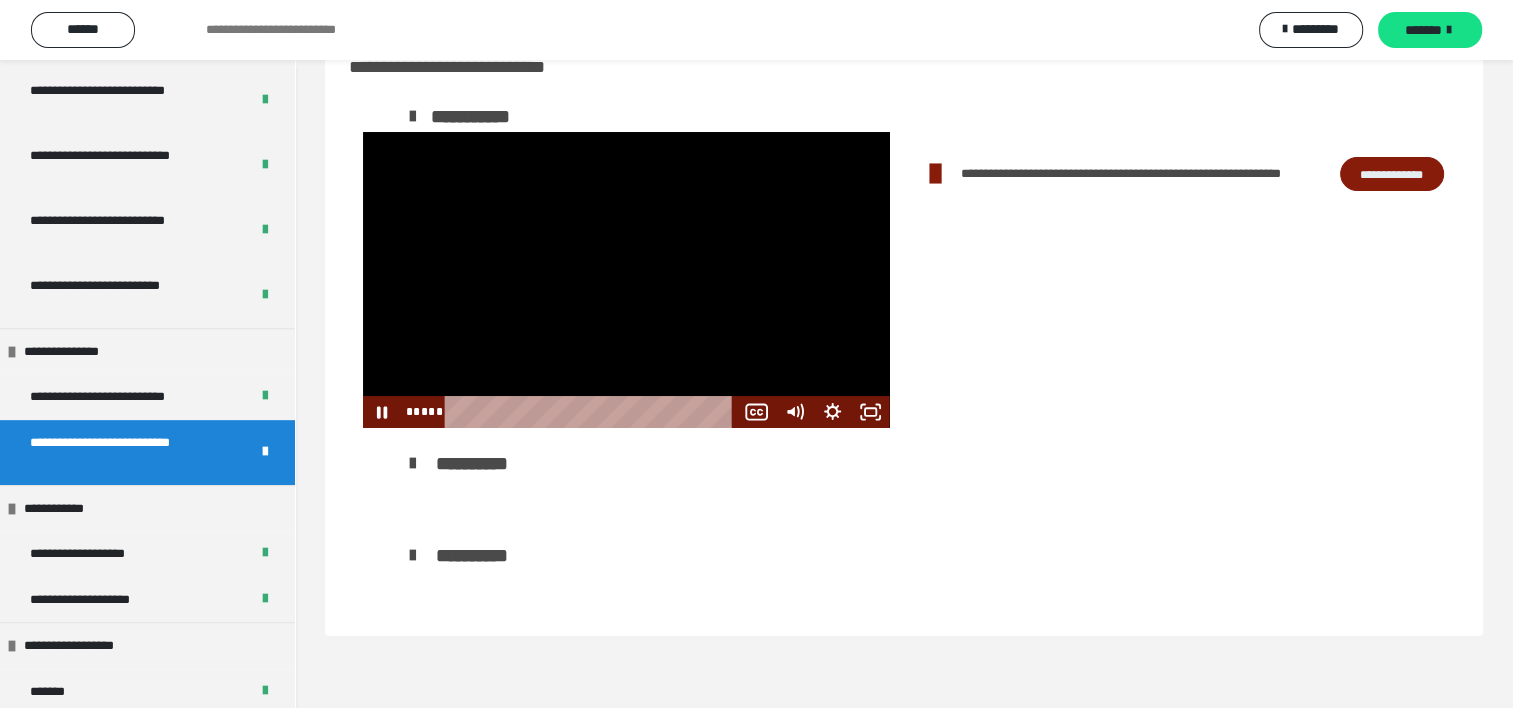 scroll, scrollTop: 0, scrollLeft: 0, axis: both 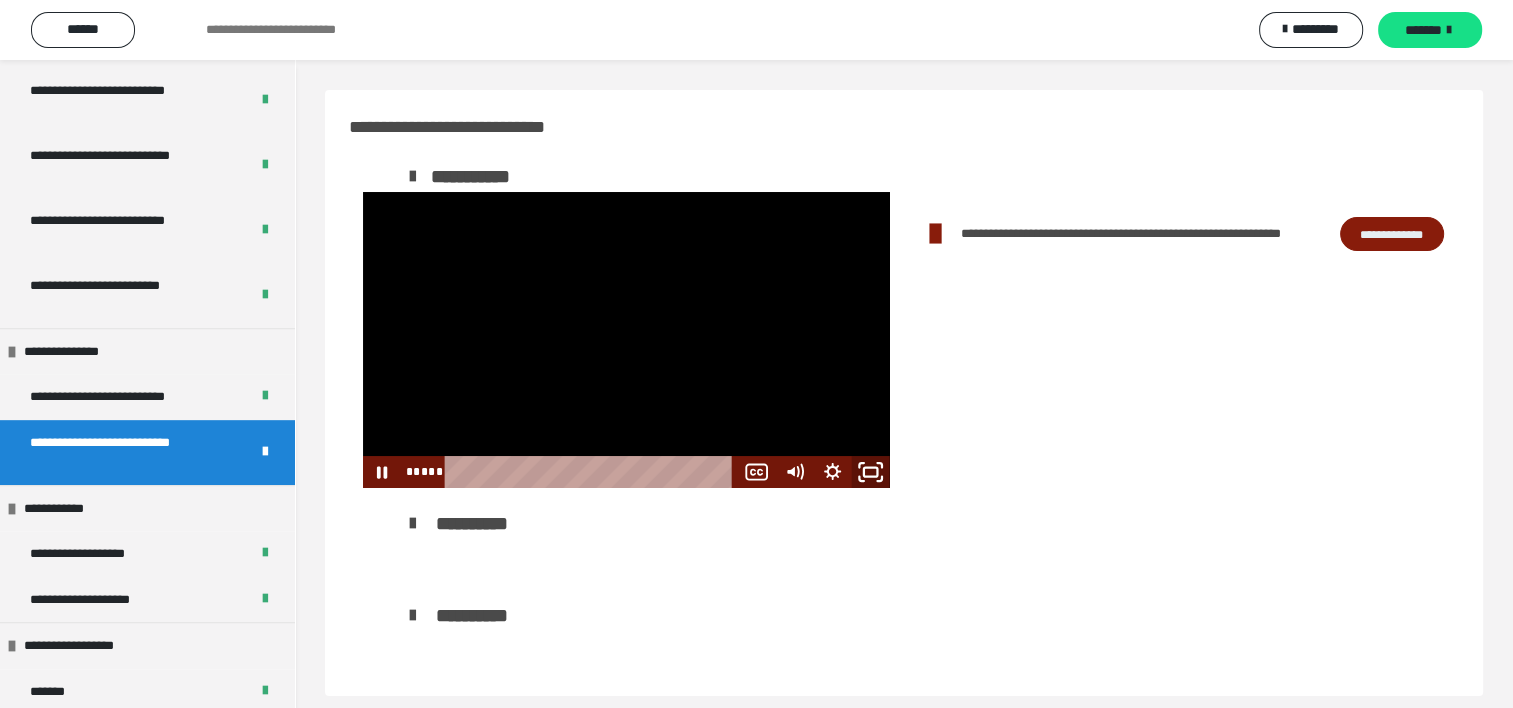 click 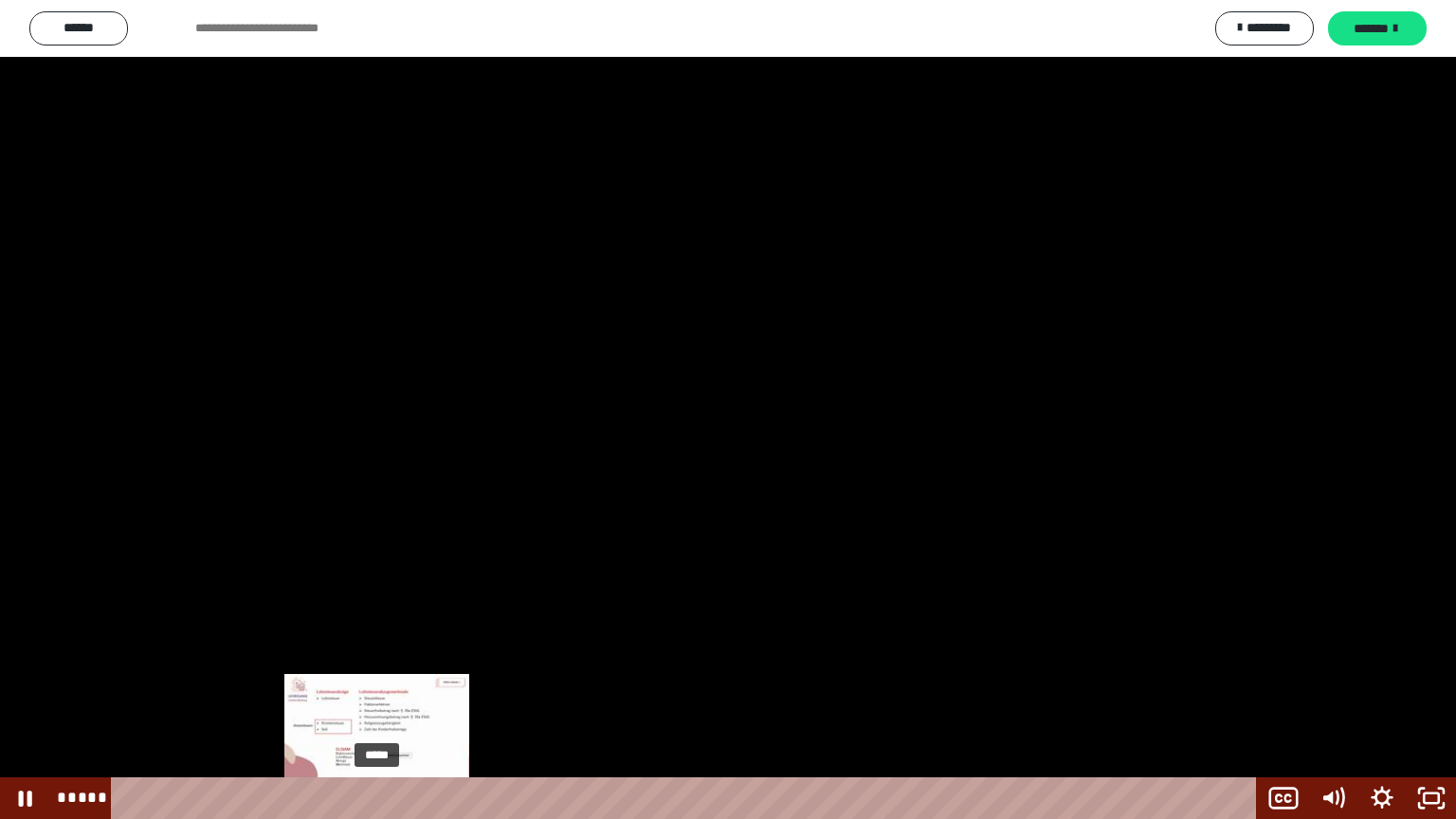 click on "*****" at bounding box center [687, 798] 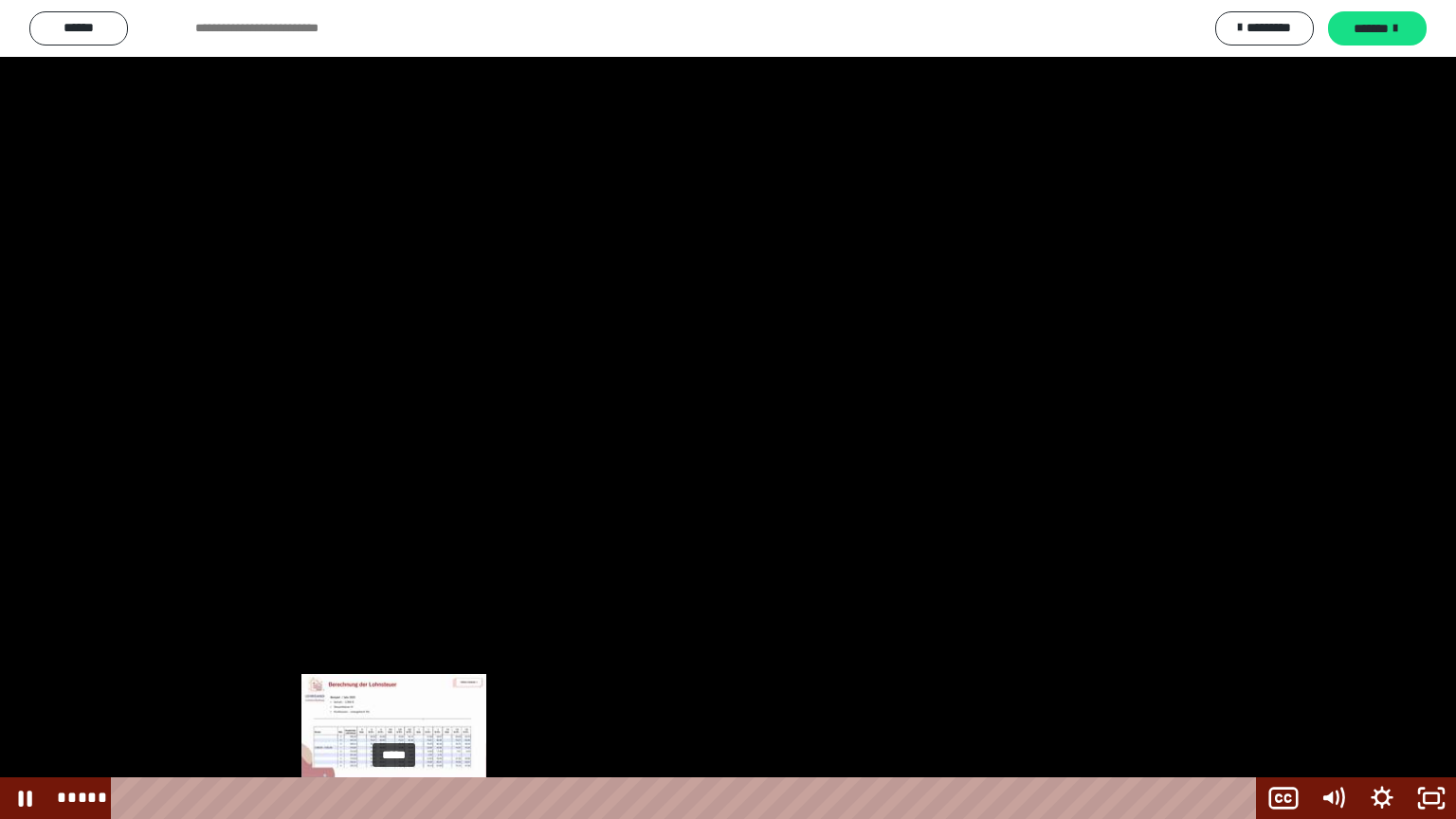 click on "*****" at bounding box center (687, 798) 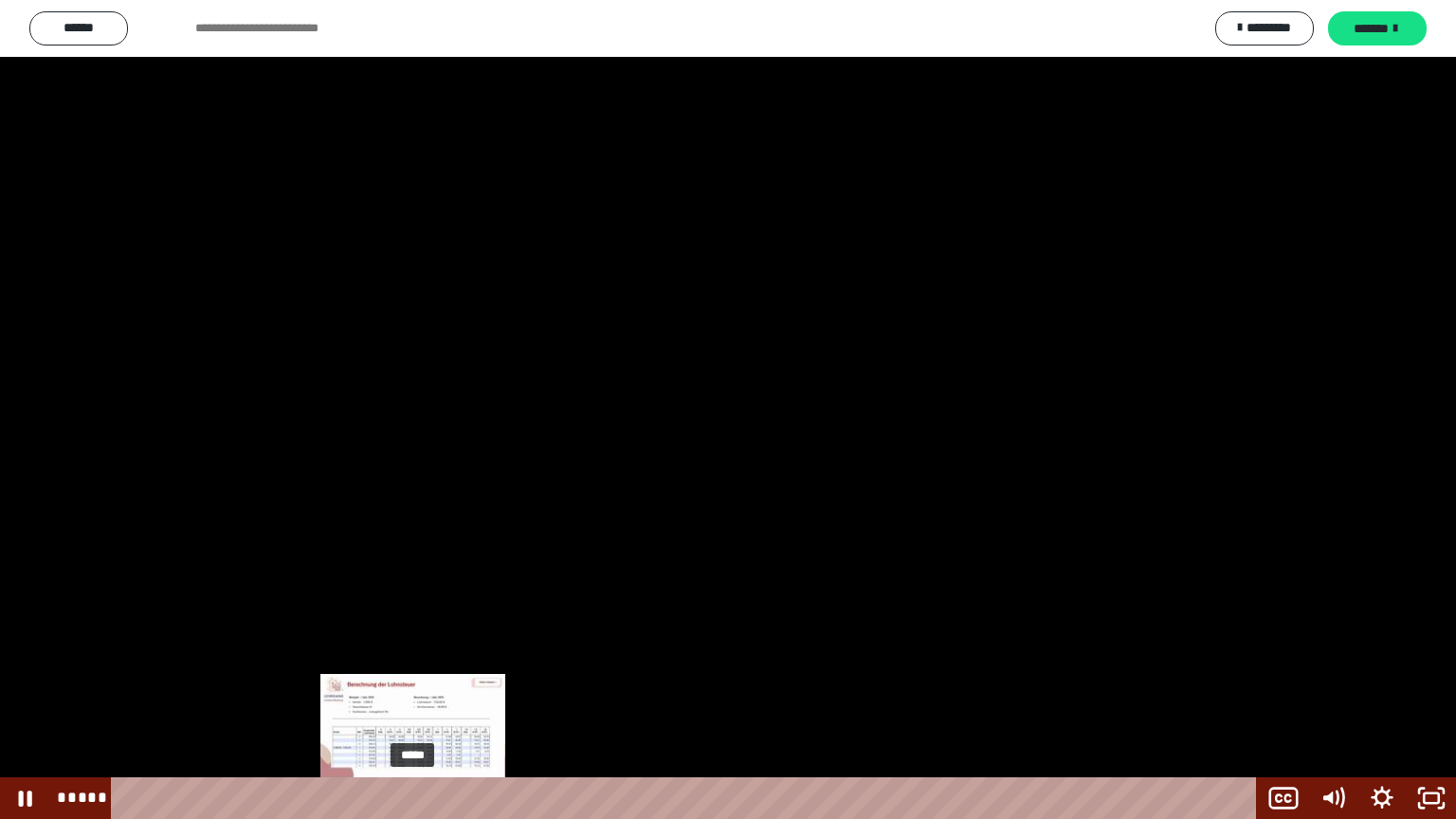 click on "*****" at bounding box center [687, 798] 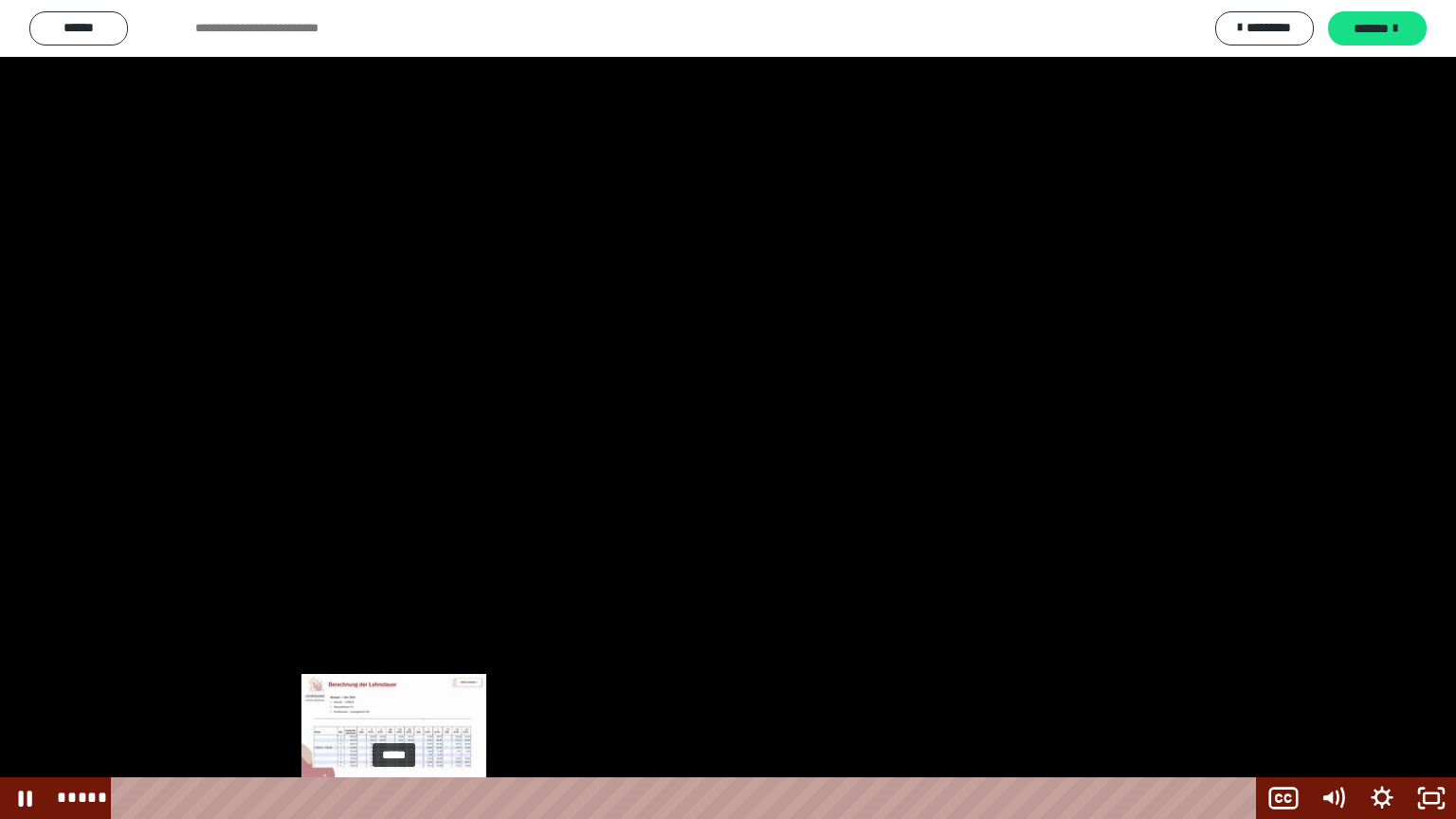 click on "*****" at bounding box center (687, 798) 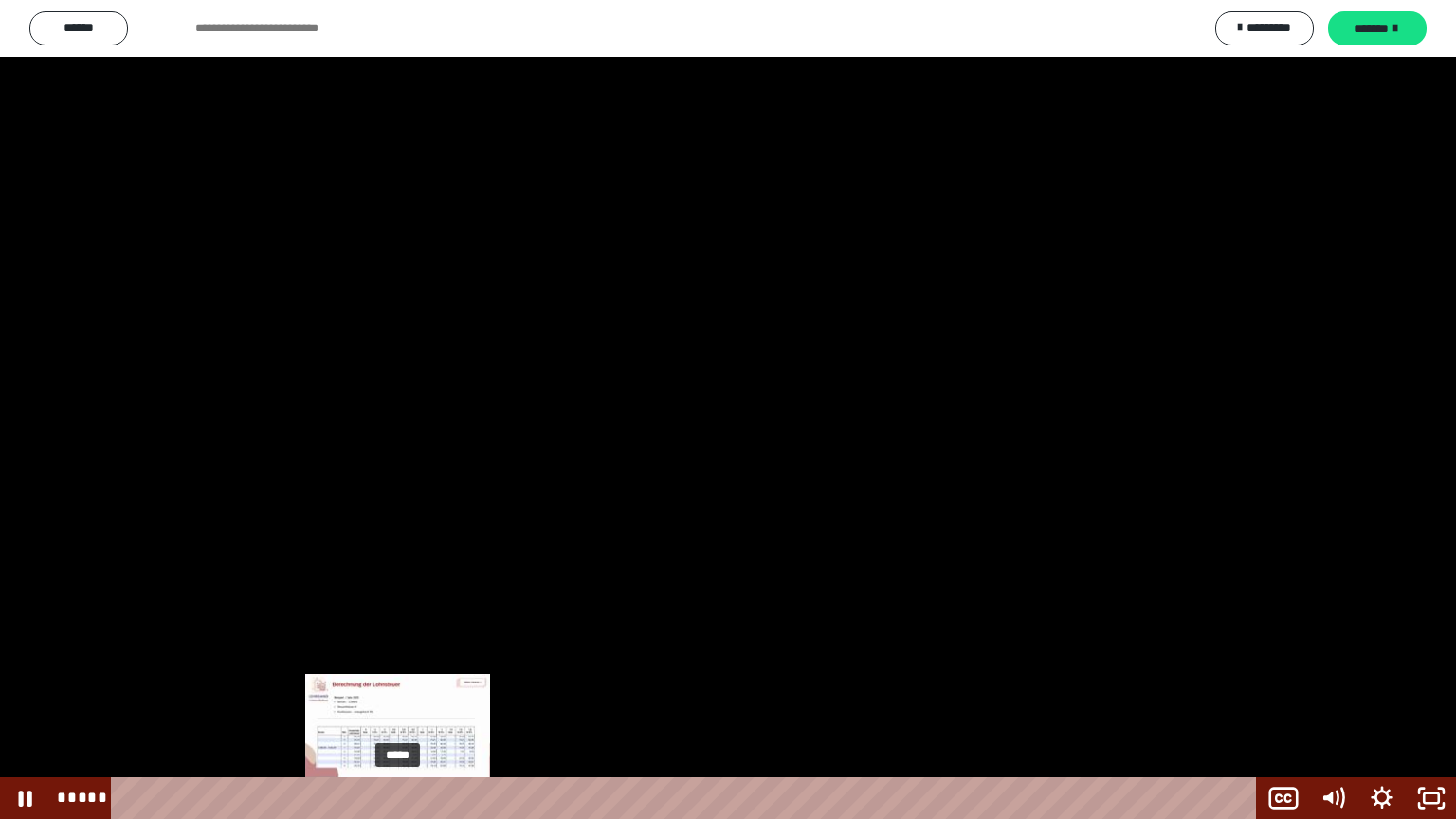 click at bounding box center [397, 798] 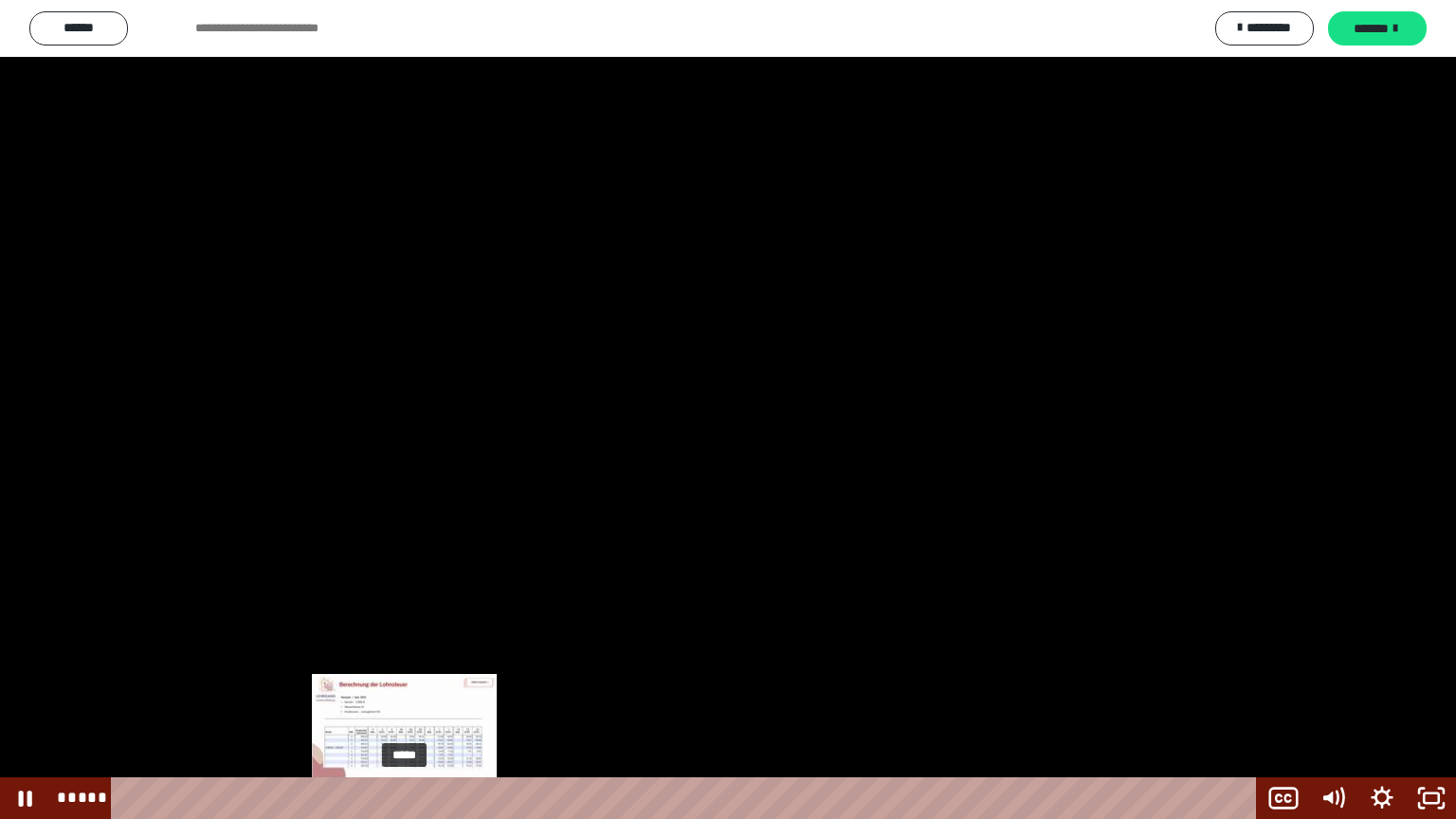 click at bounding box center [398, 798] 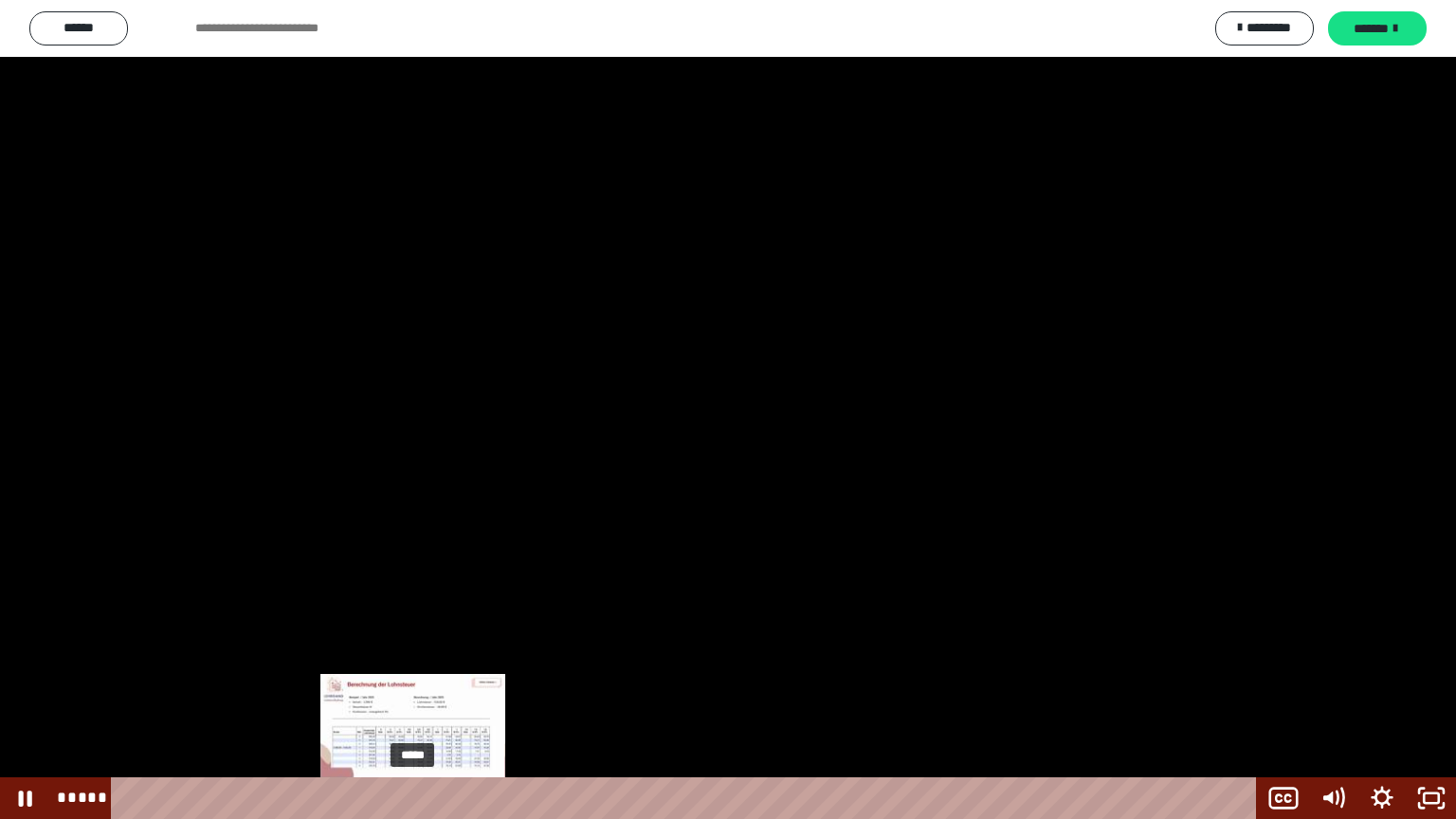 click on "*****" at bounding box center (687, 798) 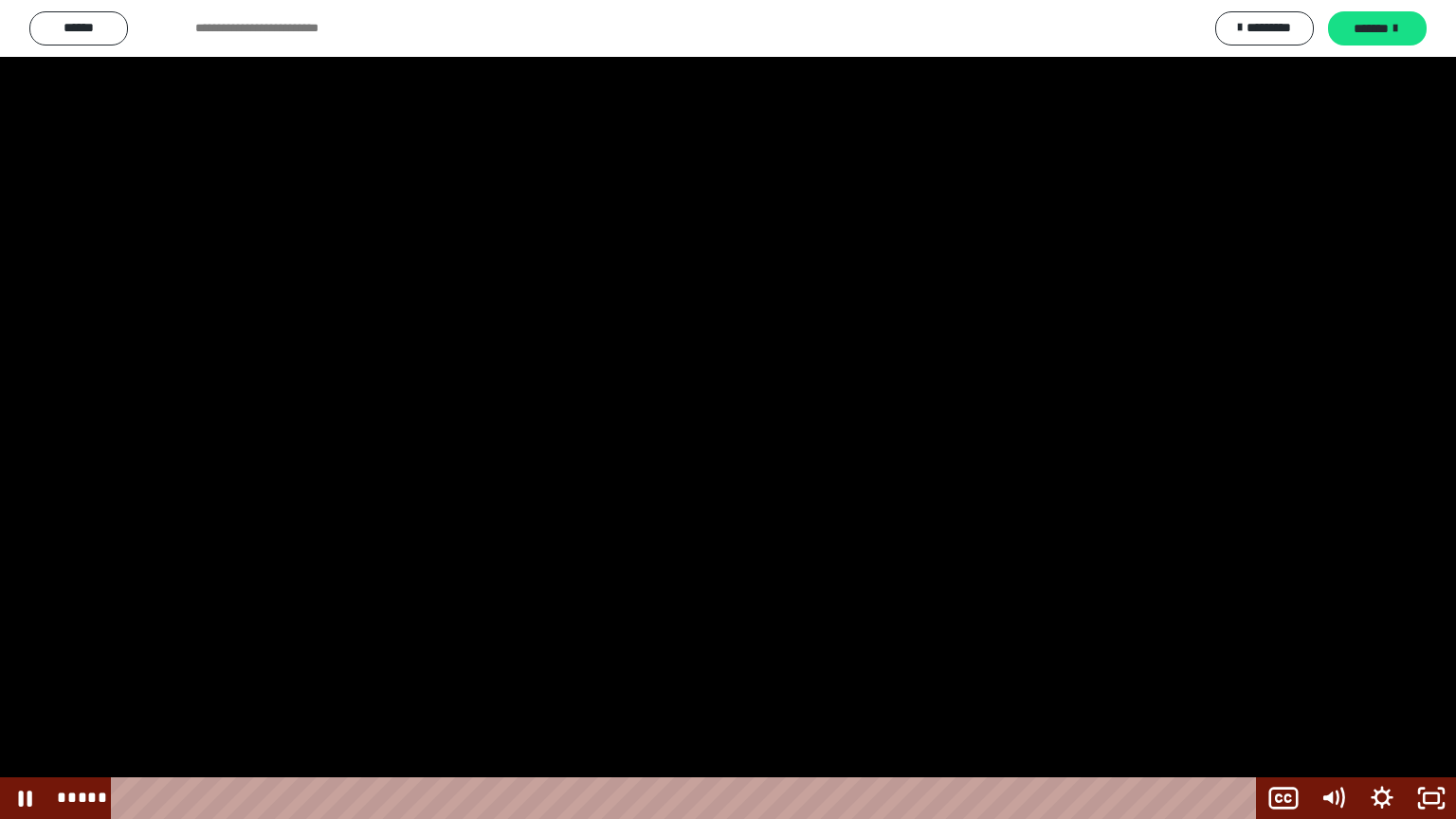 click at bounding box center [728, 410] 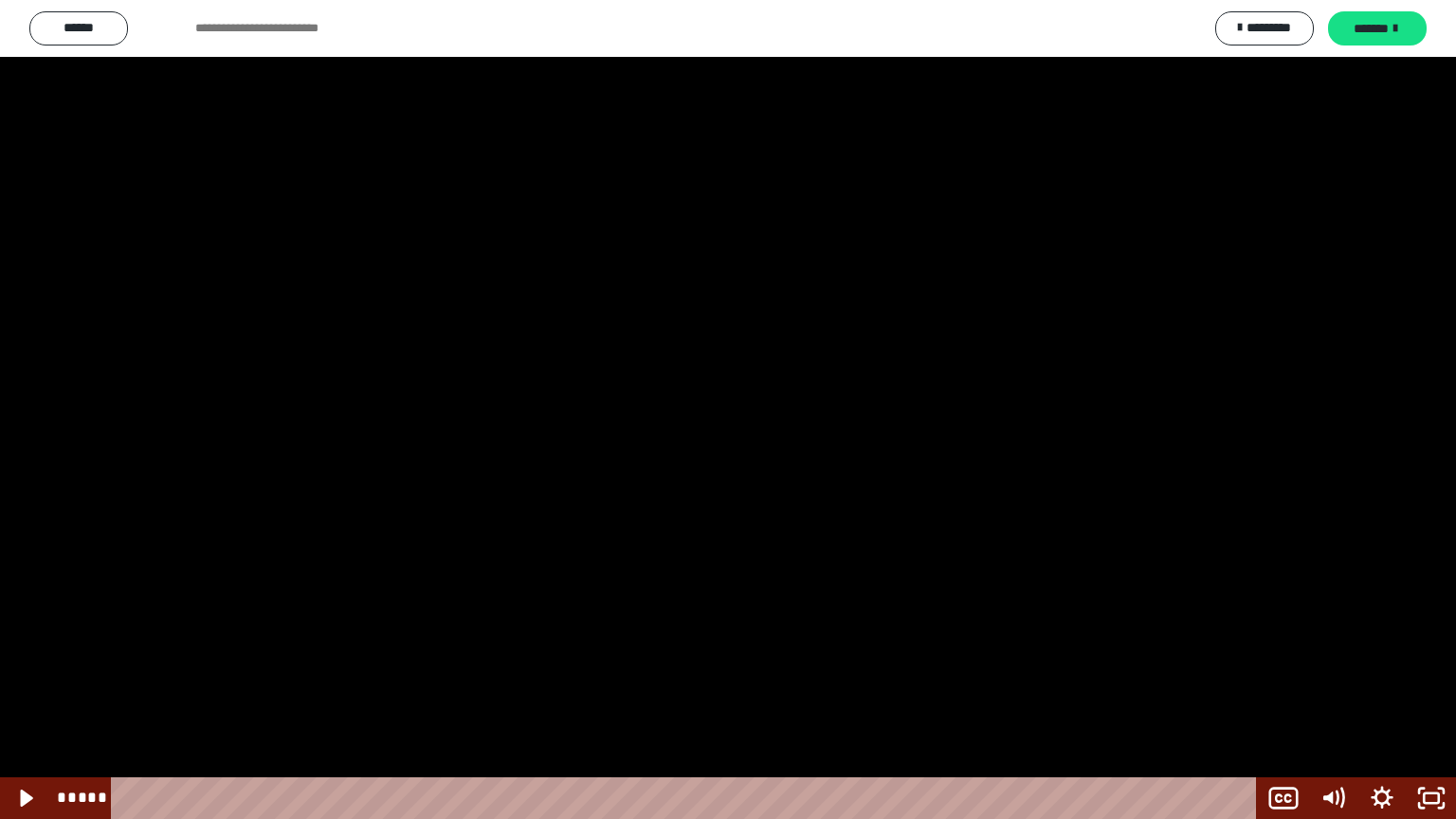 click at bounding box center (728, 410) 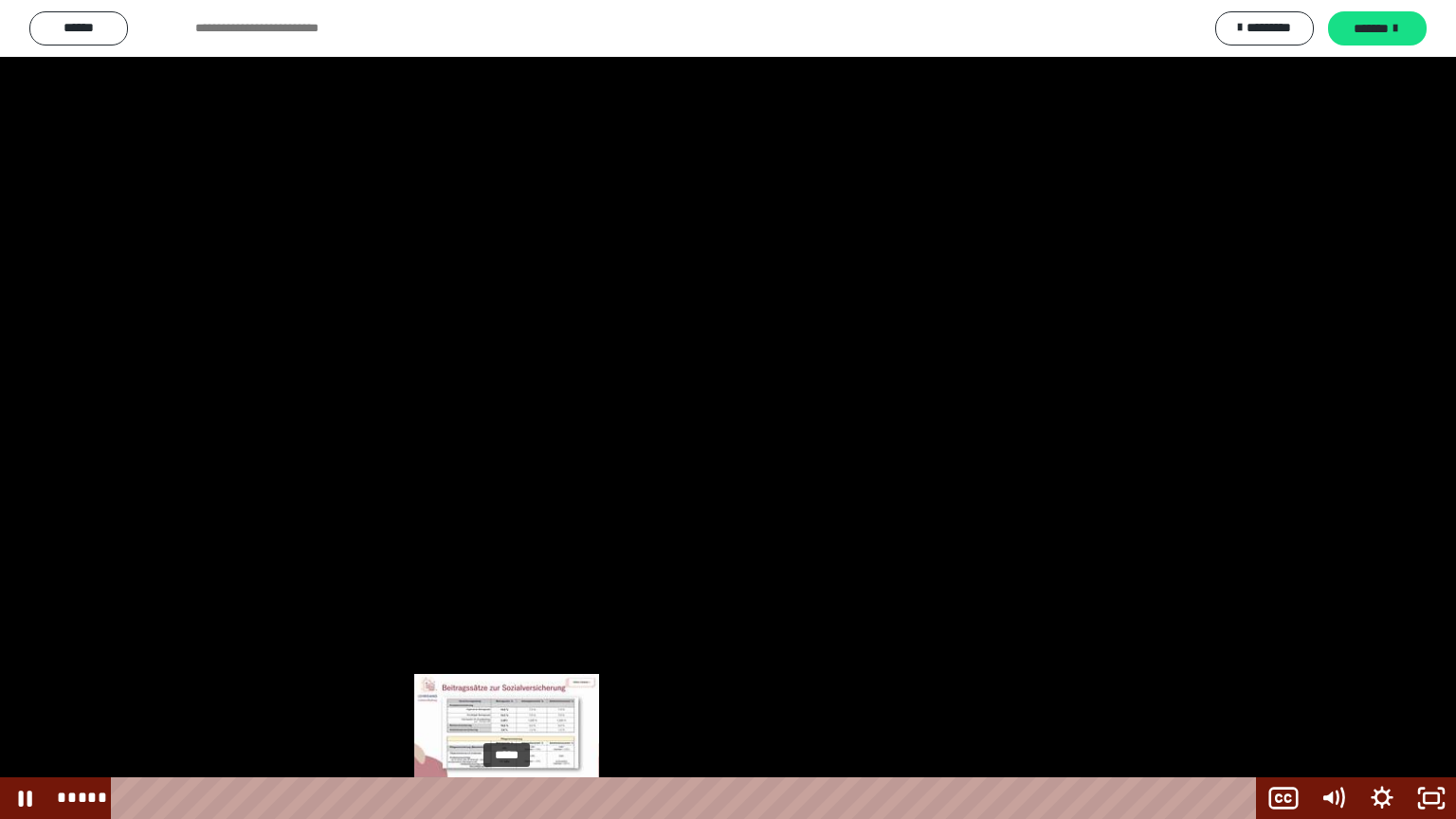 click on "*****" at bounding box center [687, 798] 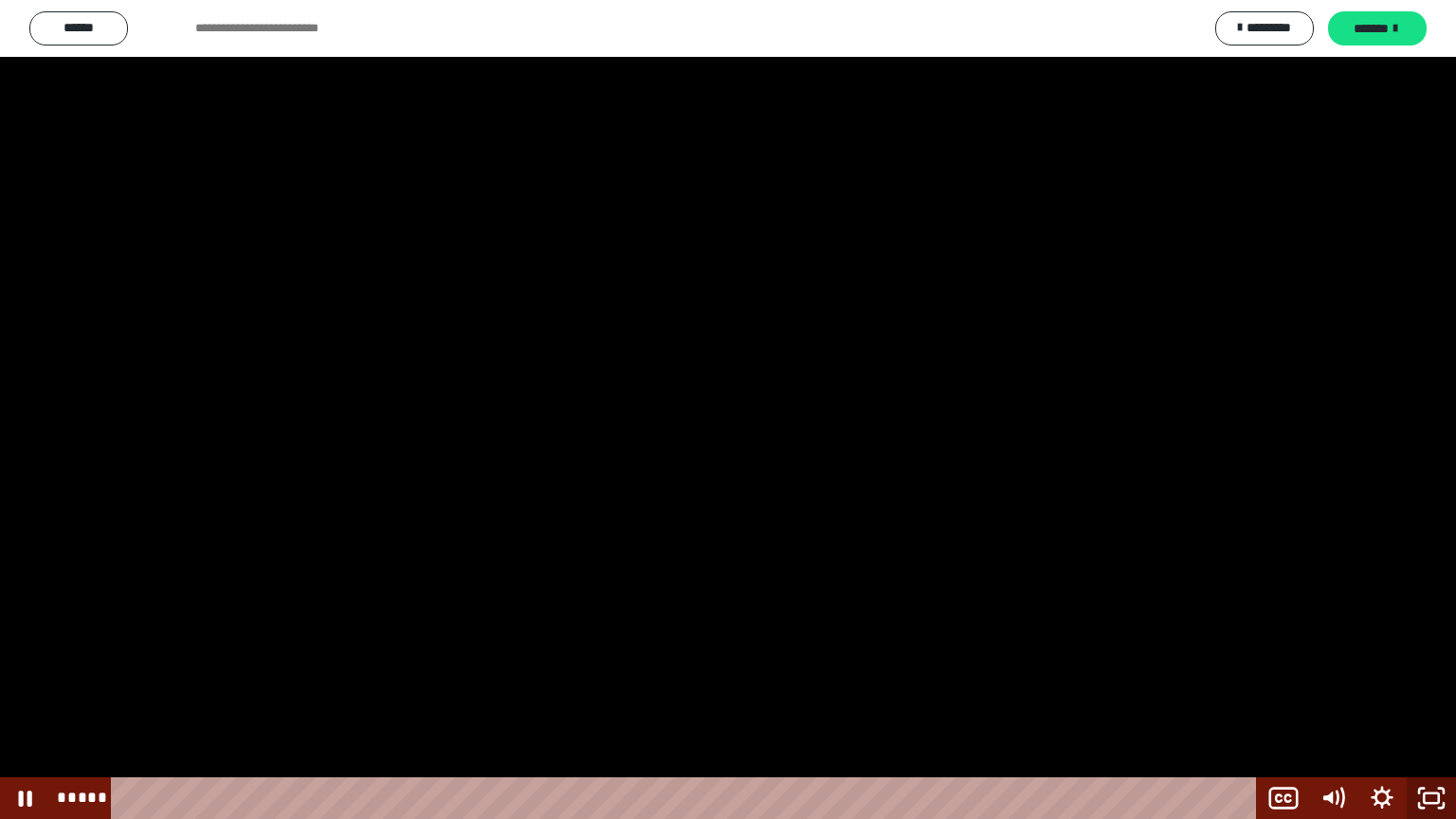 click 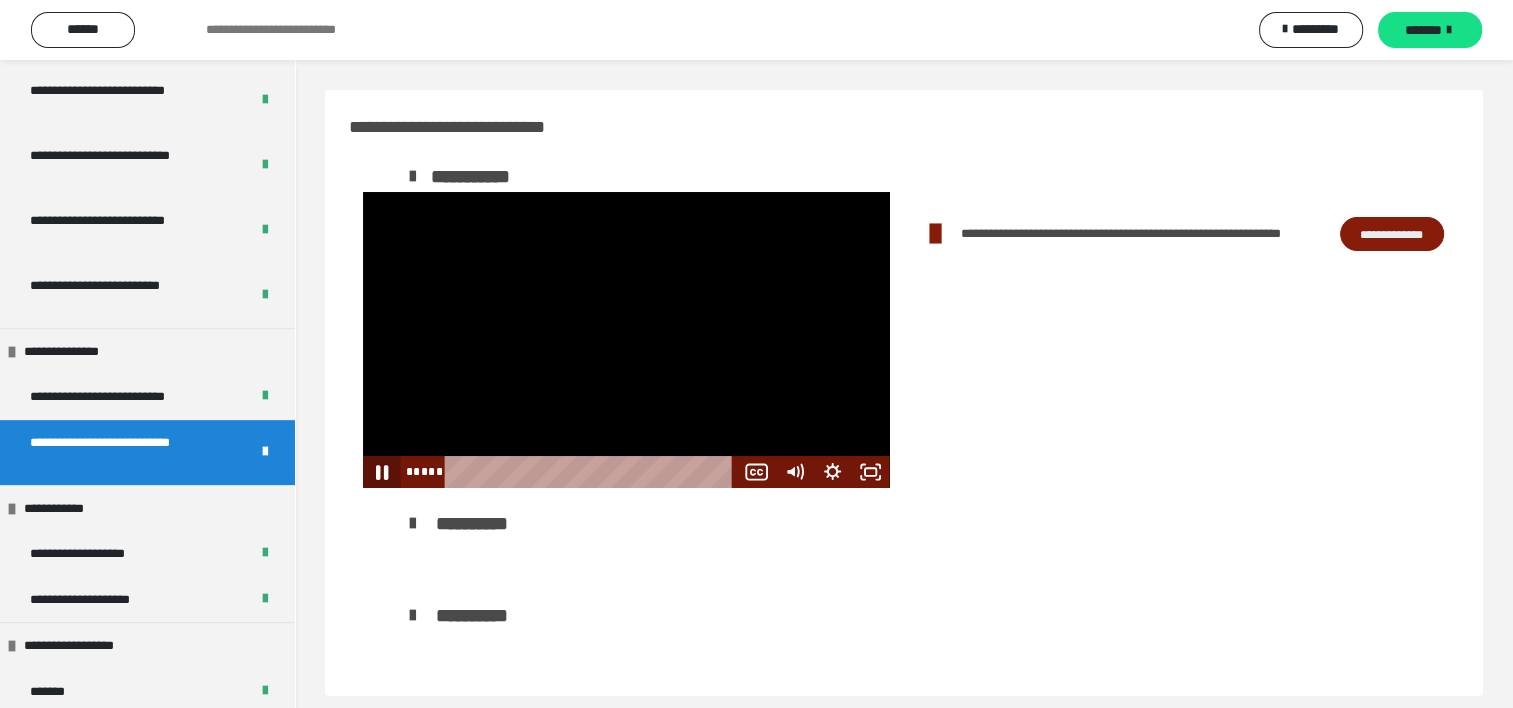 click 